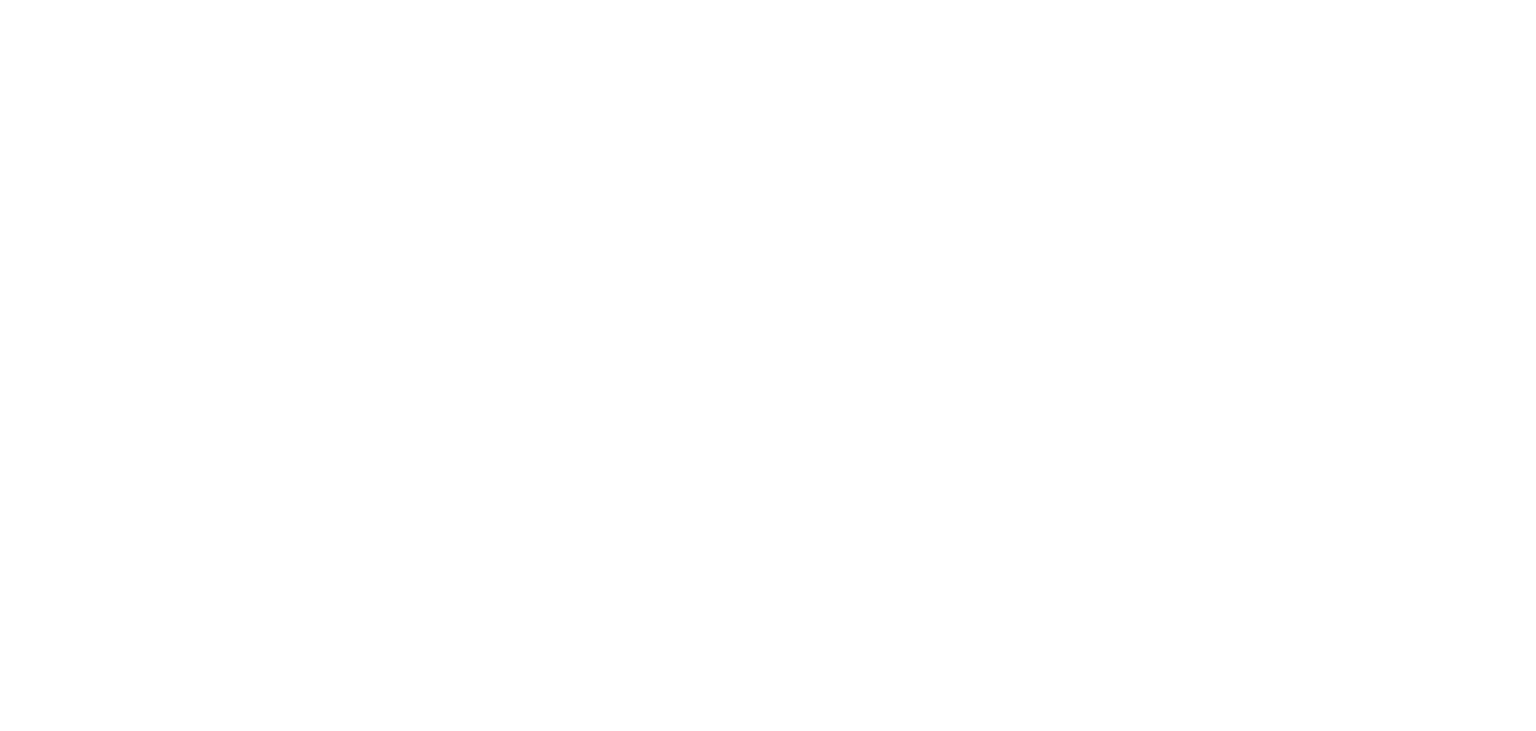 scroll, scrollTop: 0, scrollLeft: 0, axis: both 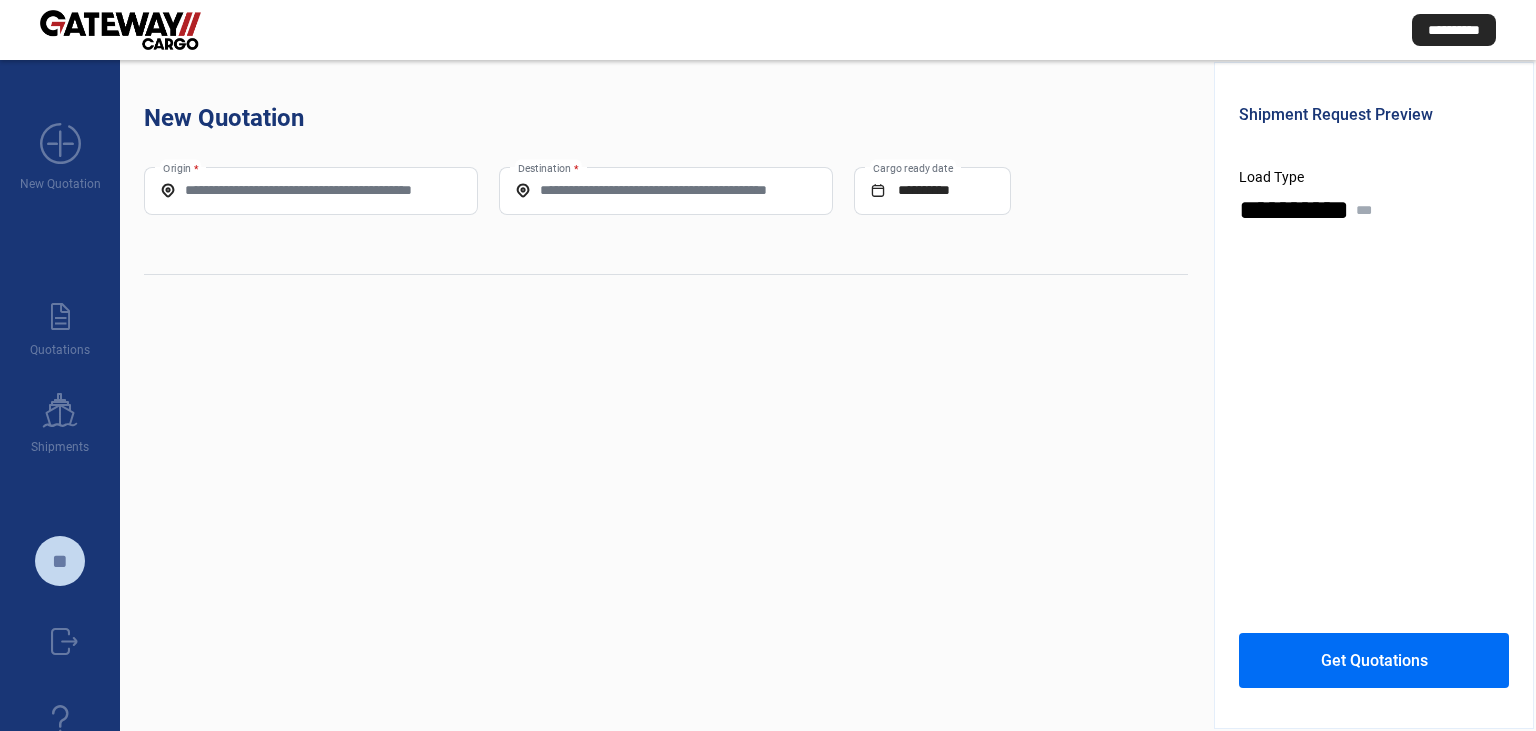 click on "Origin *" 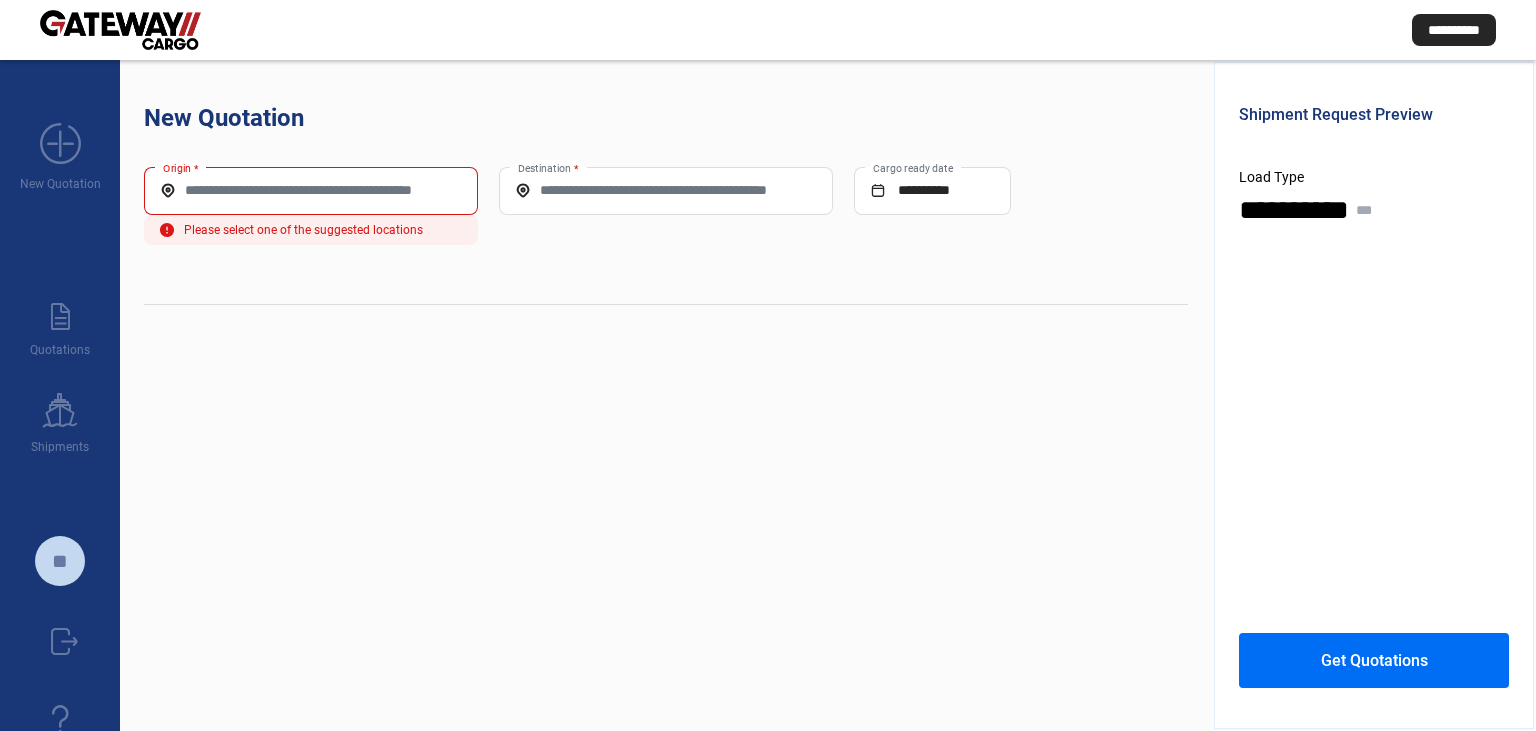 click on "Origin *" at bounding box center [311, 190] 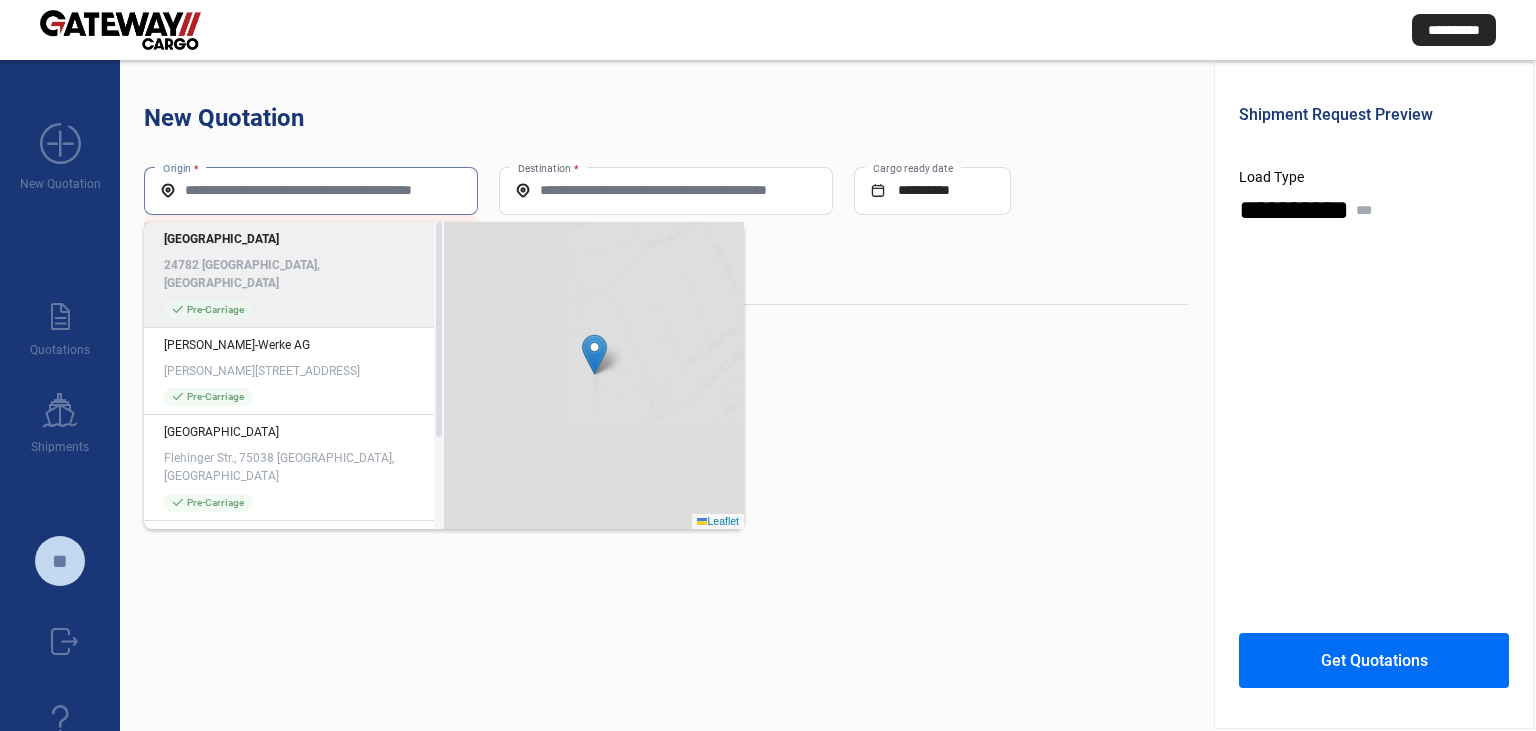 paste on "**********" 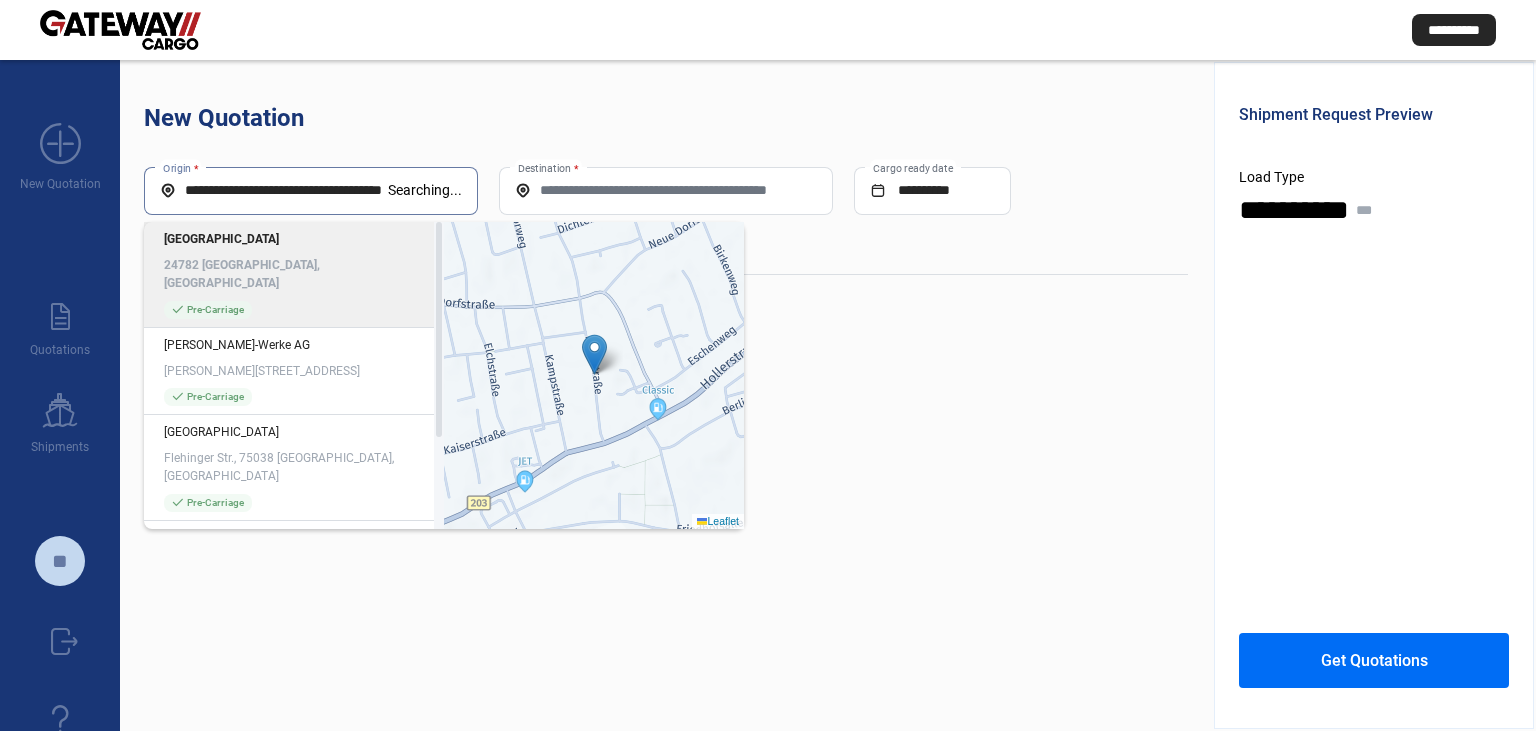 click on "**********" at bounding box center (274, 190) 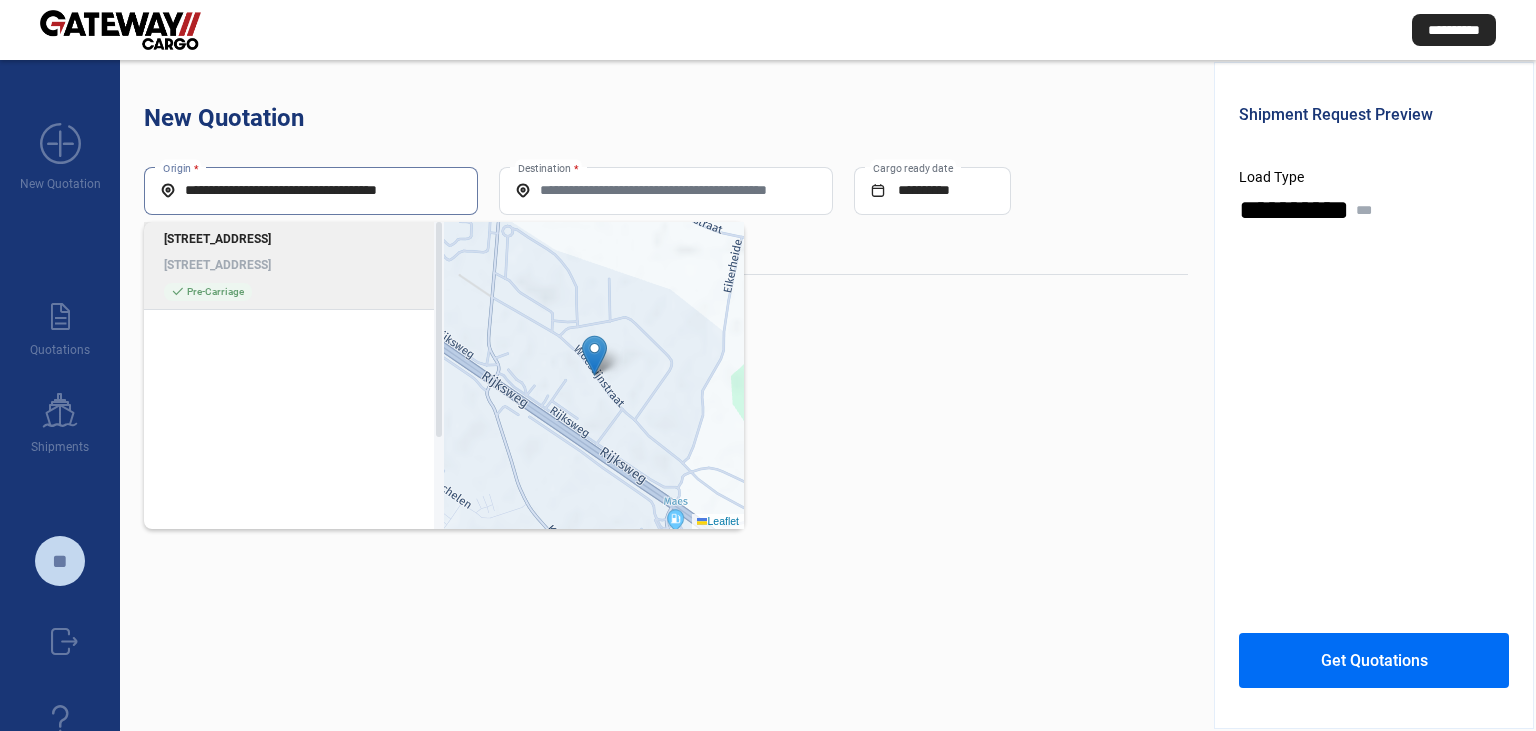 click on "**********" at bounding box center [311, 190] 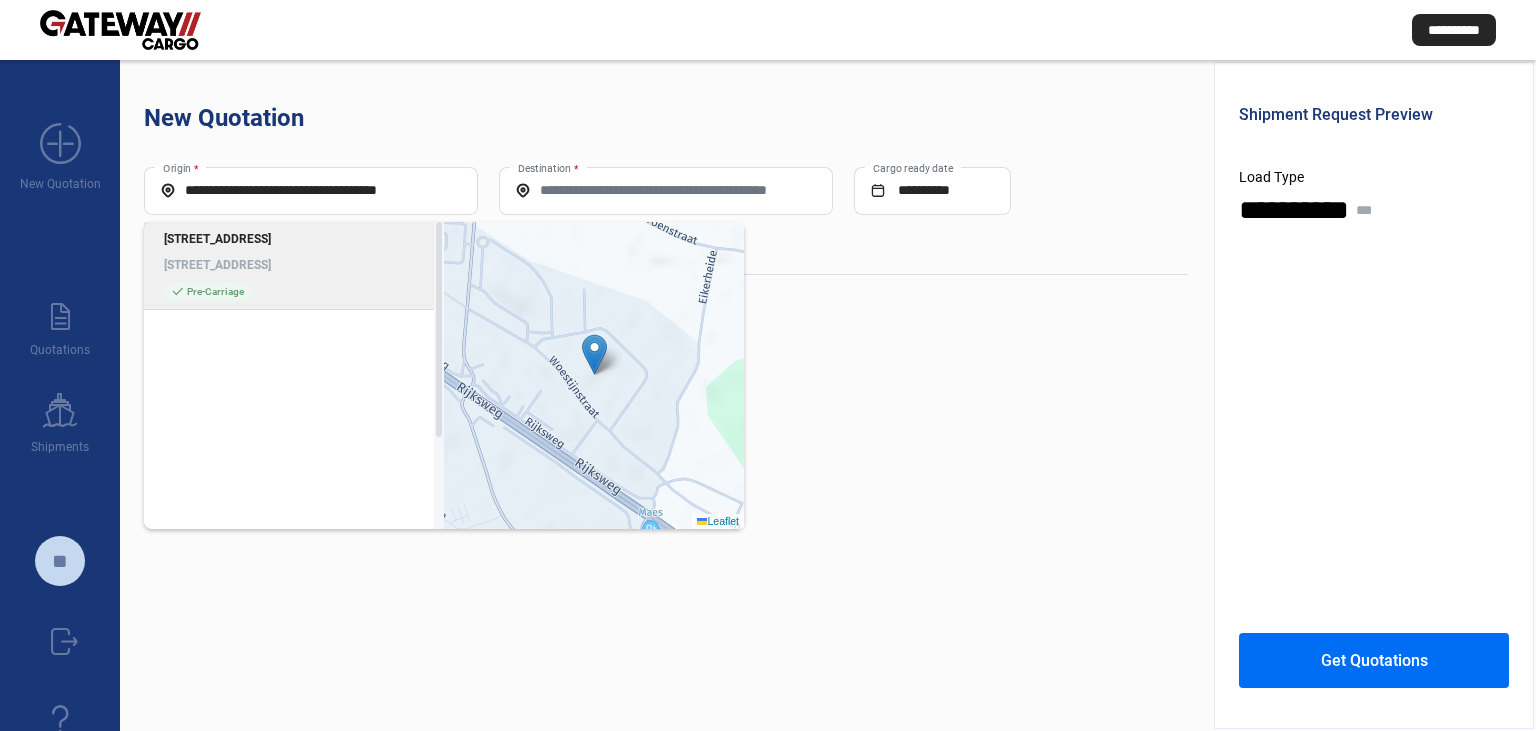 click on "[STREET_ADDRESS] [STREET_ADDRESS] check_mark  Pre-Carriage" 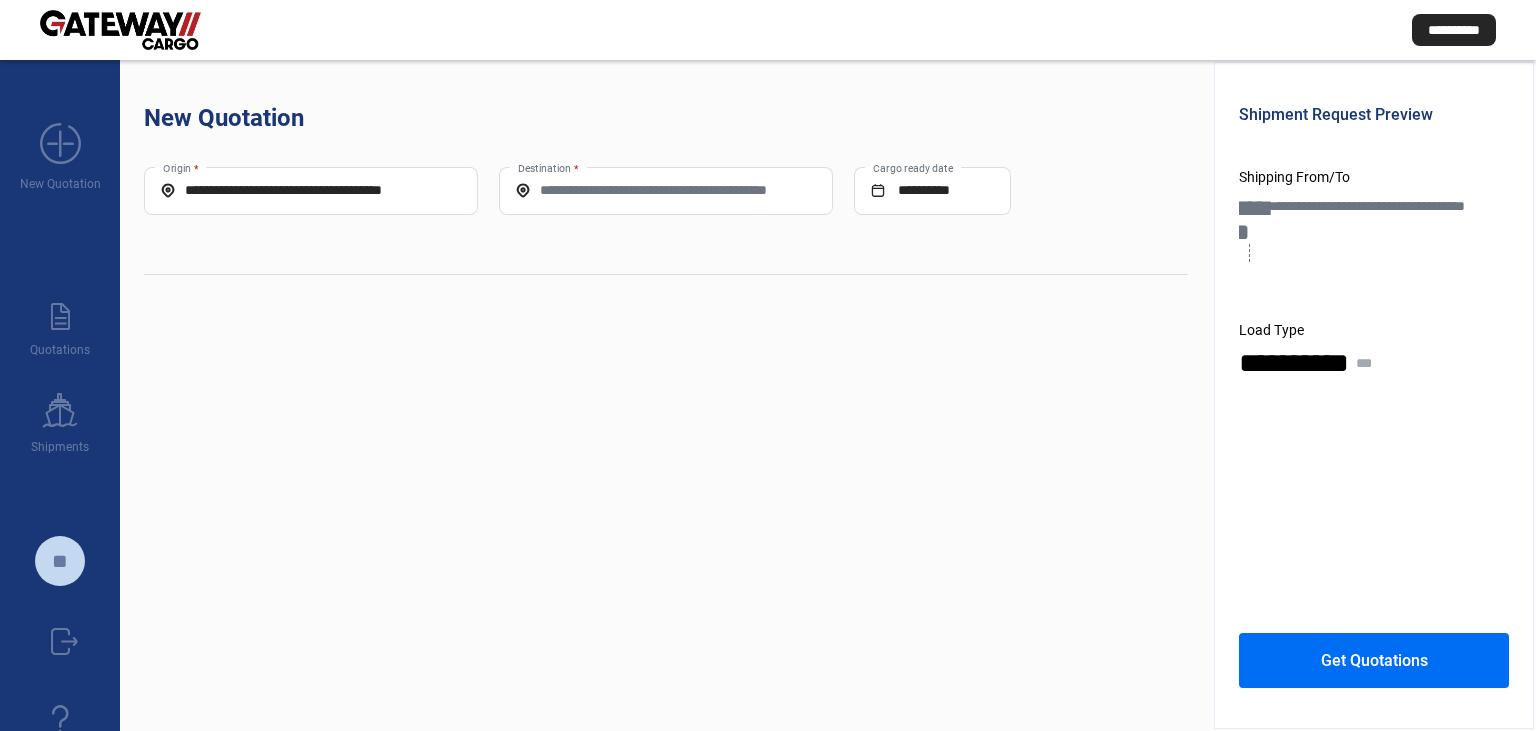 click on "Destination *" at bounding box center (666, 190) 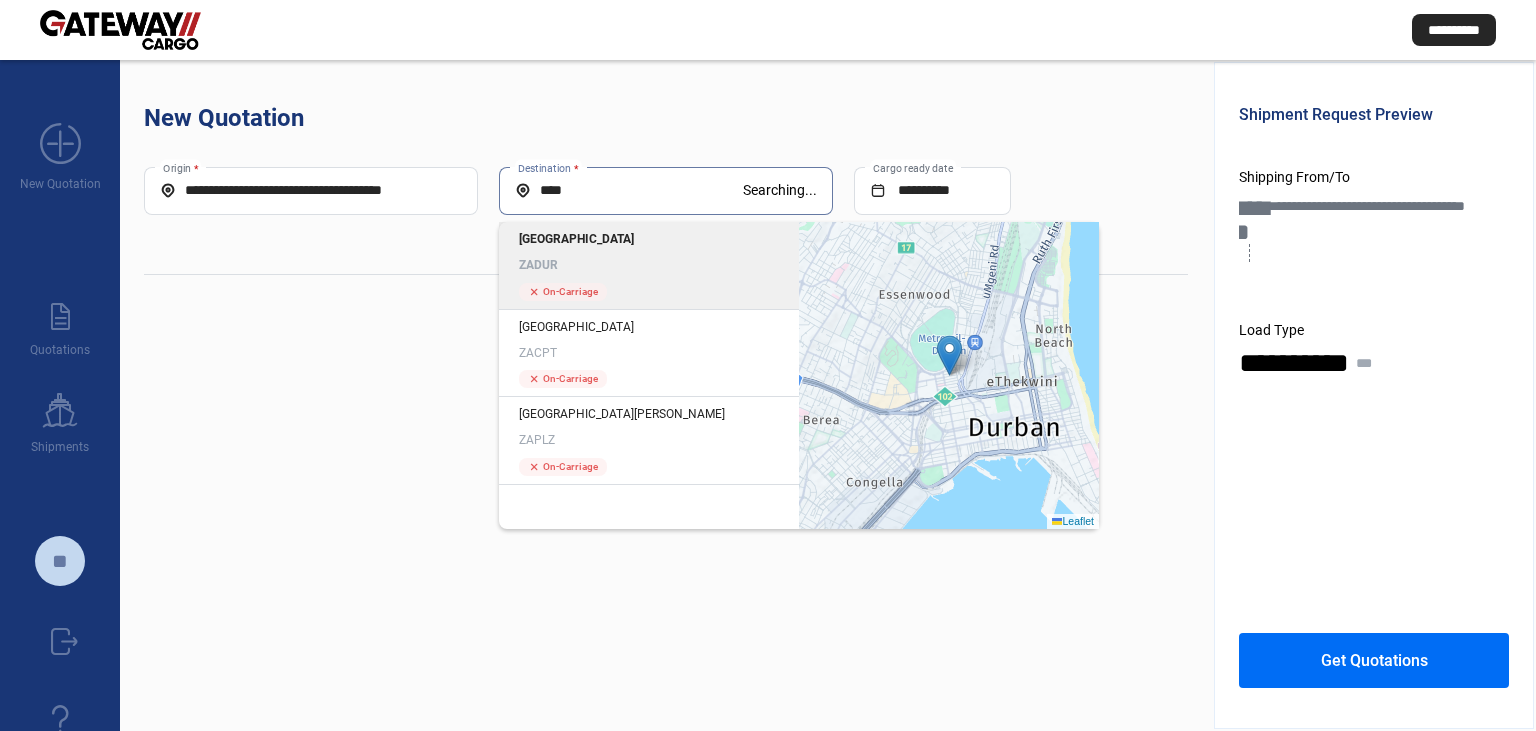 click on "[GEOGRAPHIC_DATA]" 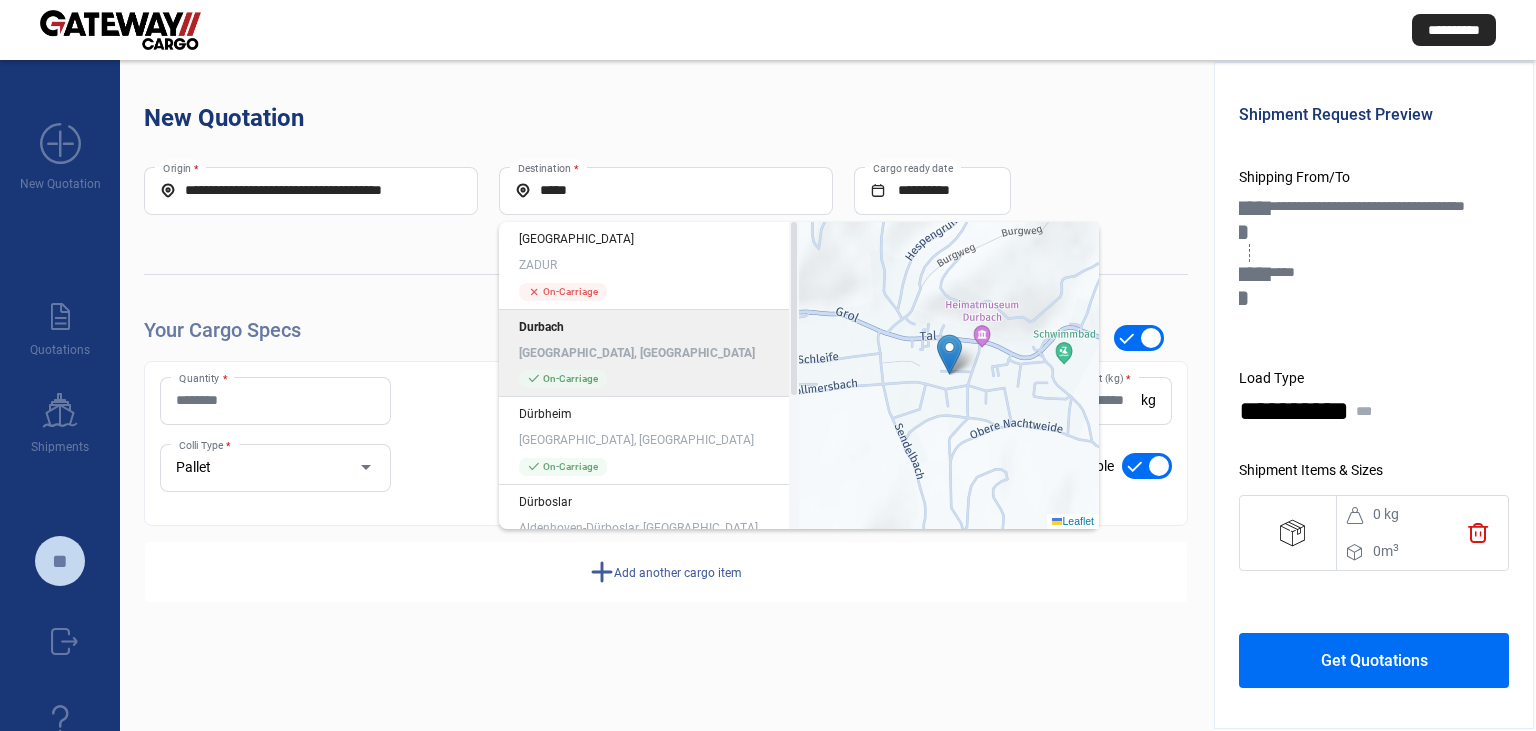 click on "**********" 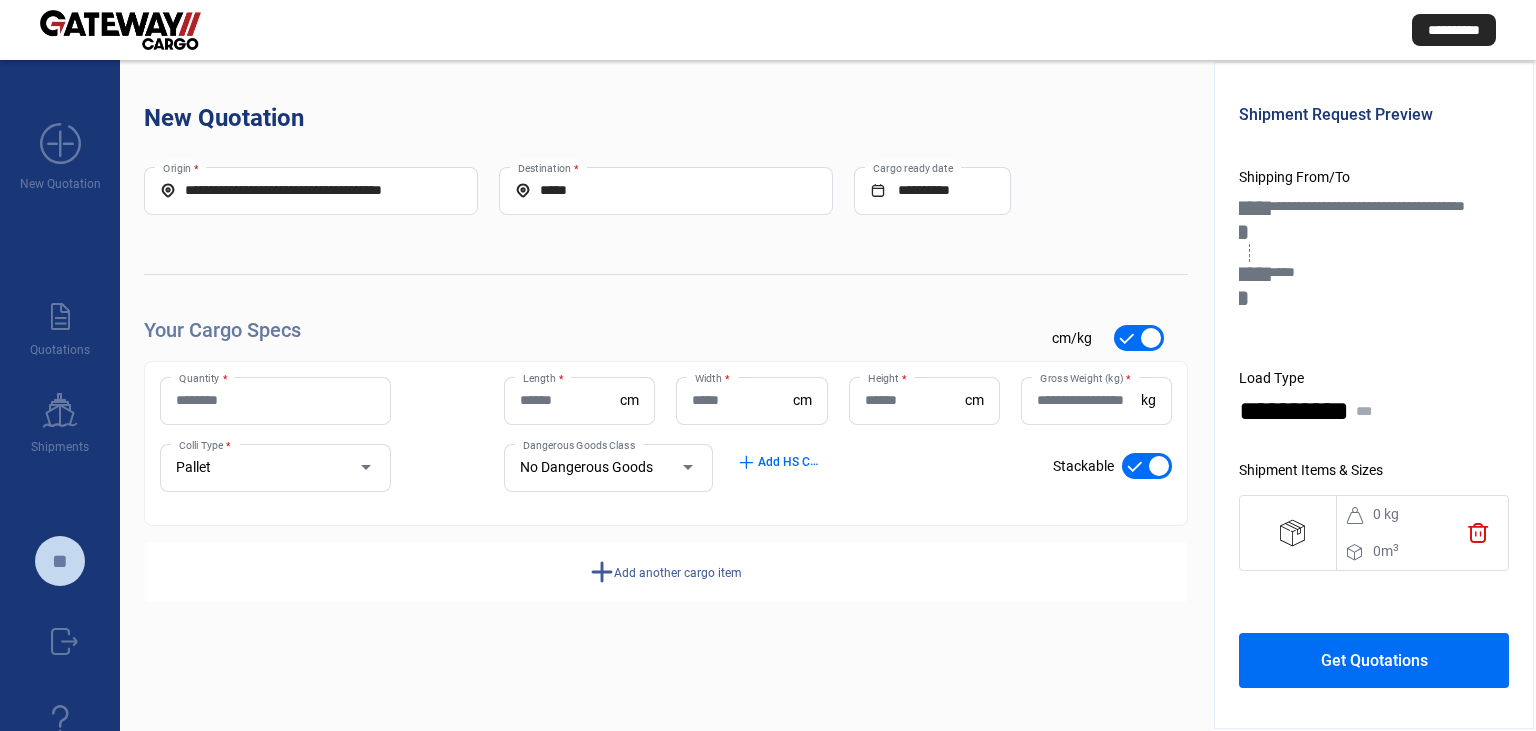click on "Length  *" at bounding box center [570, 400] 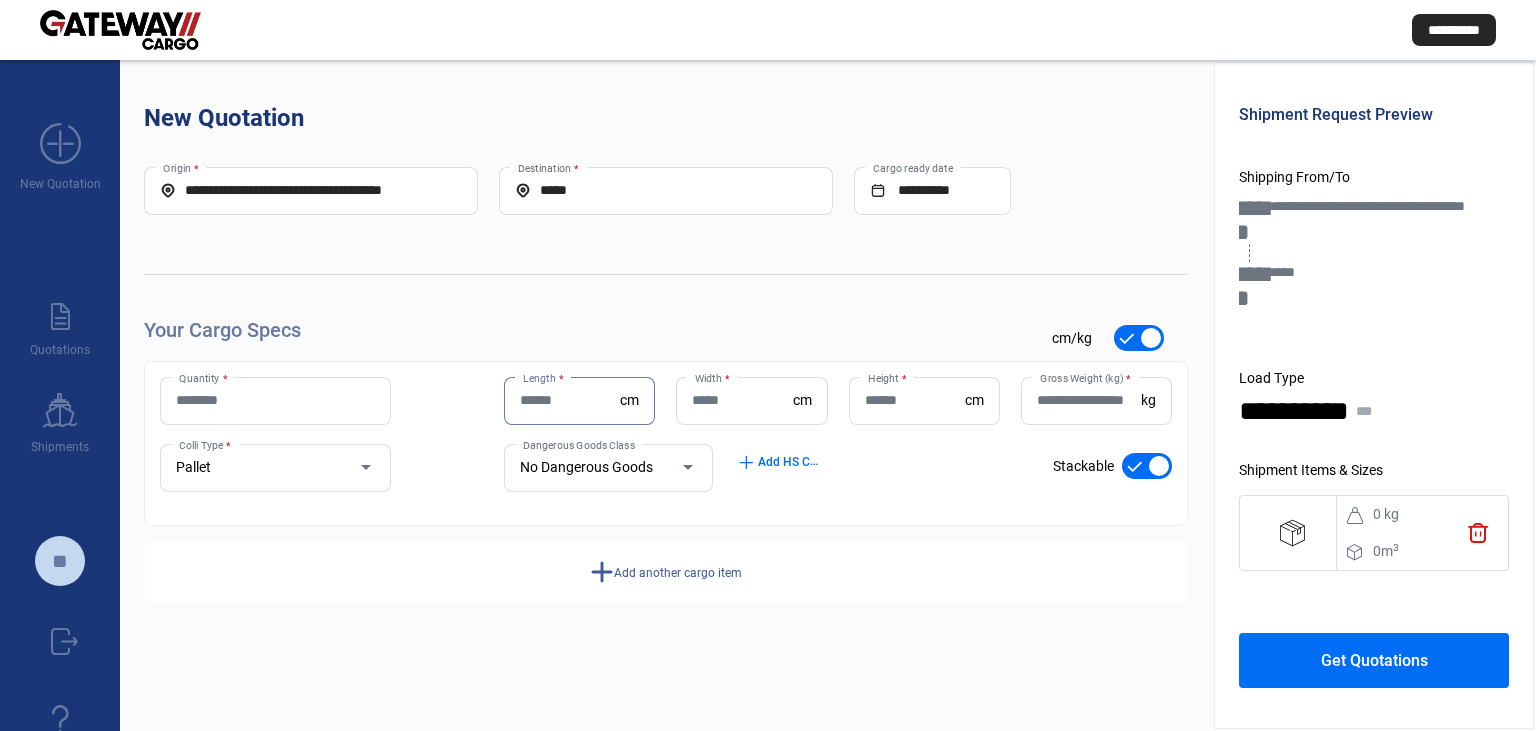 click on "add" 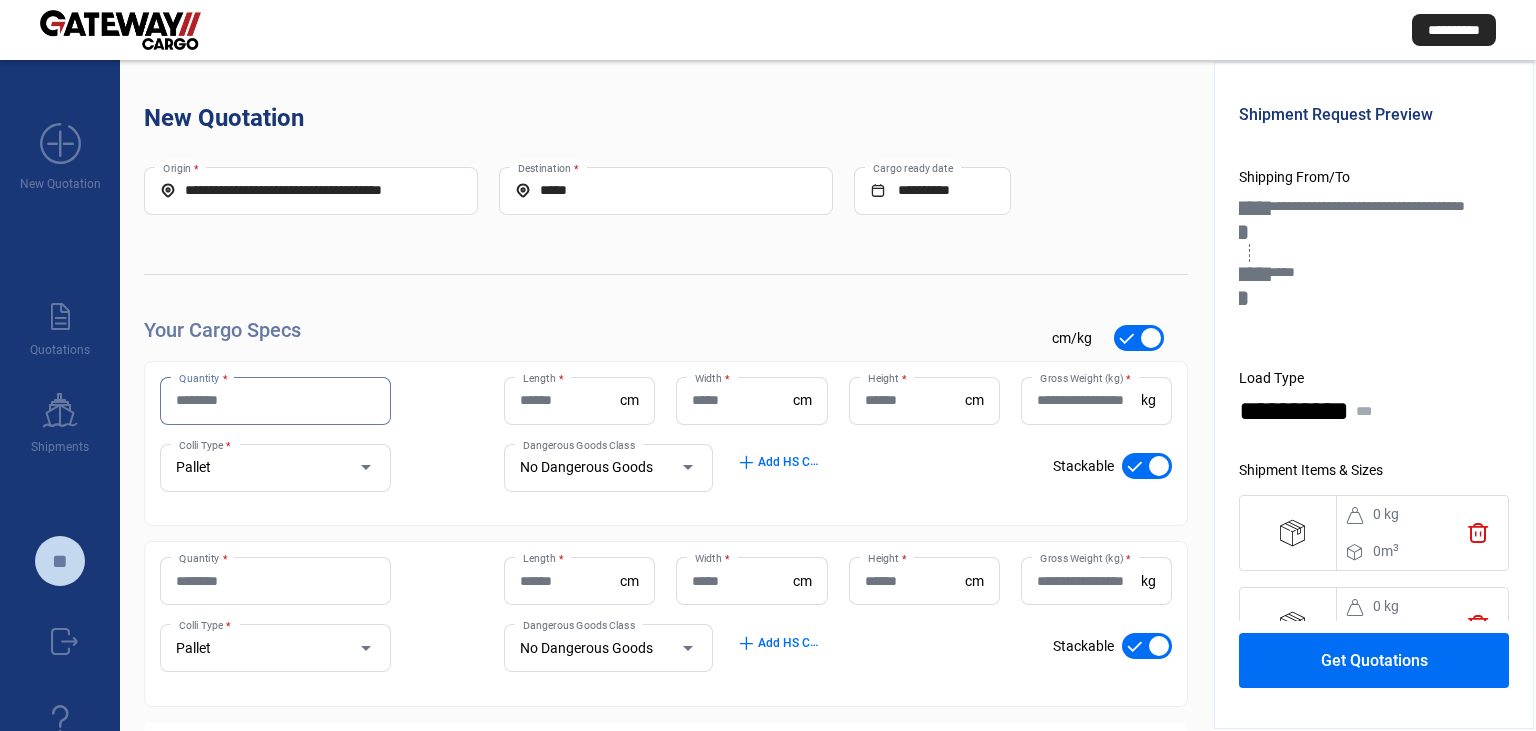 click on "Quantity *" at bounding box center [275, 400] 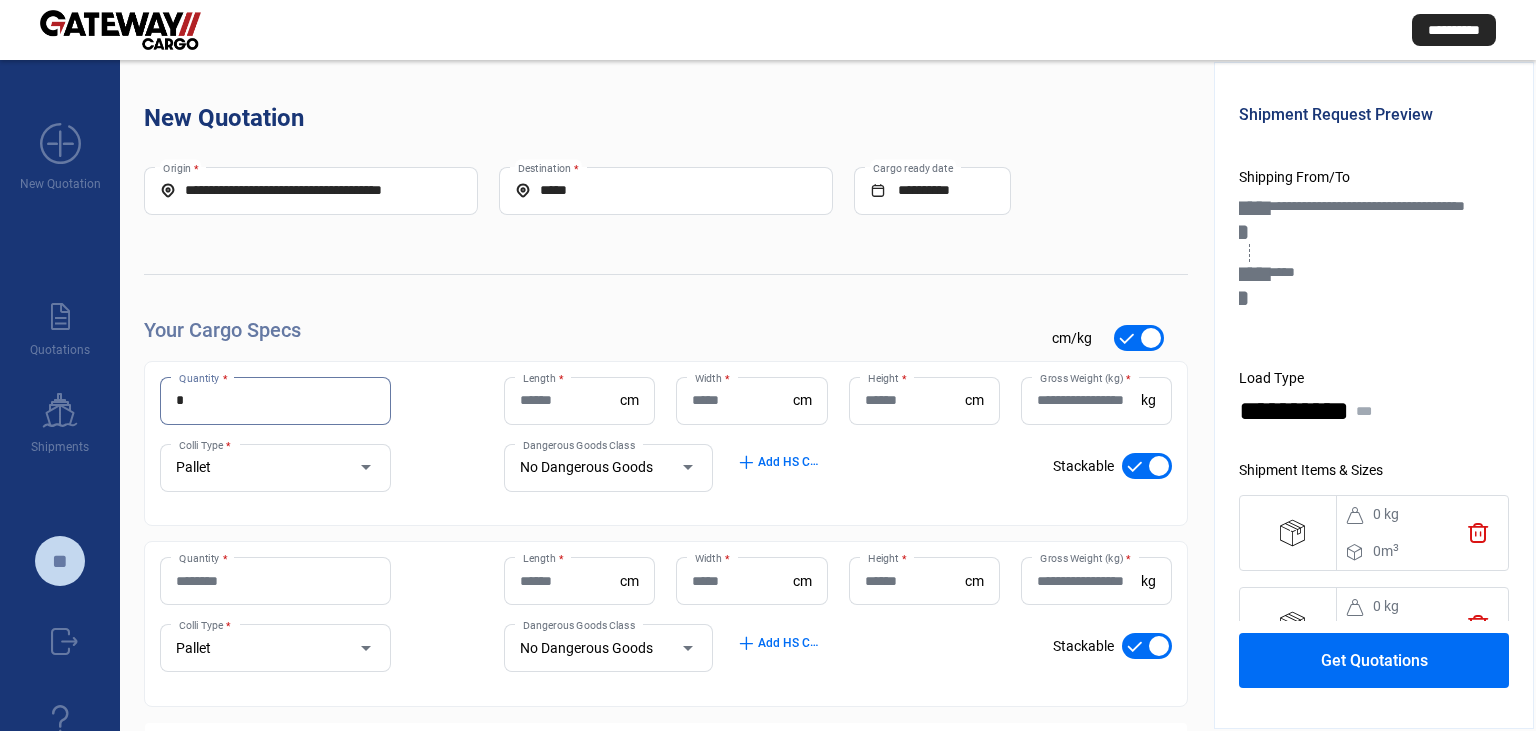 type on "*" 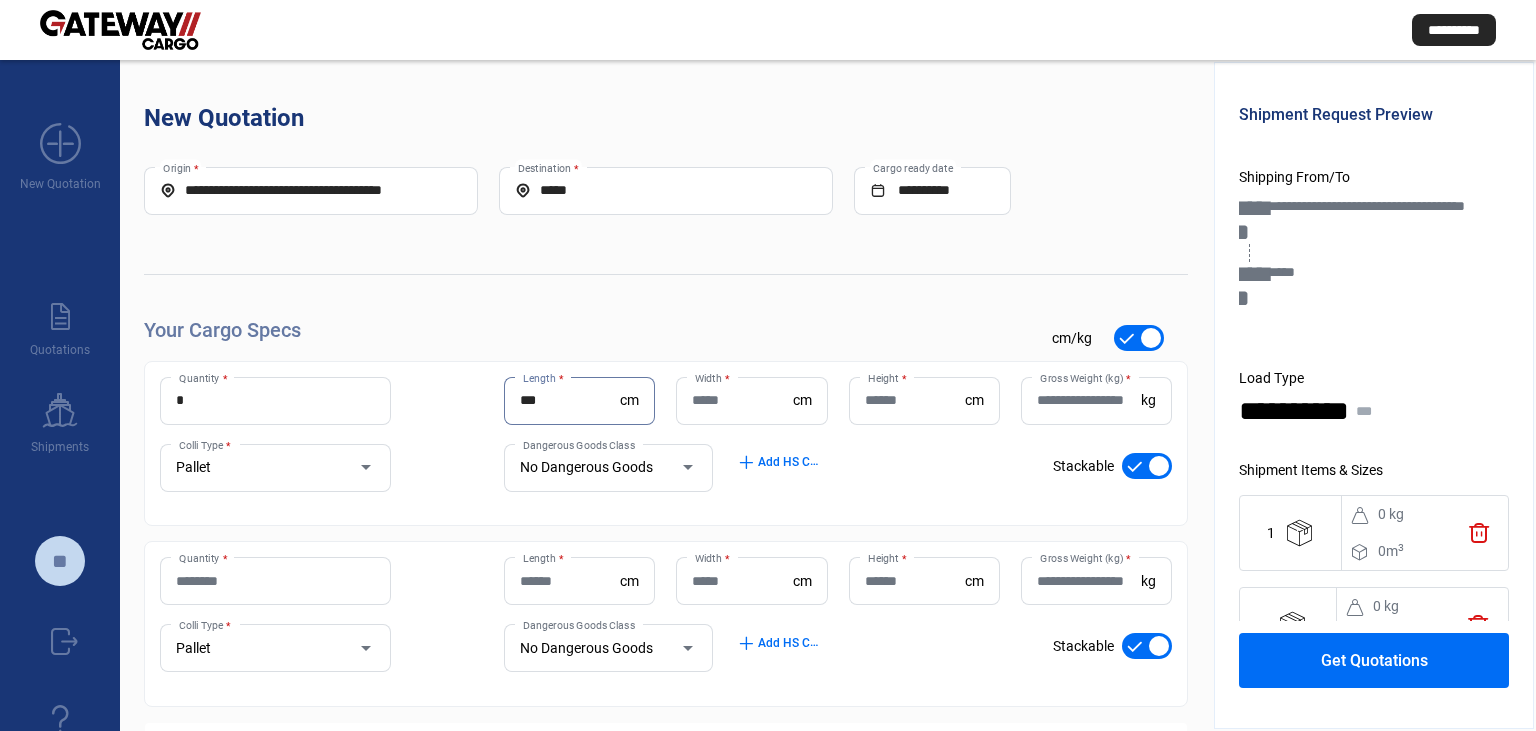 type on "***" 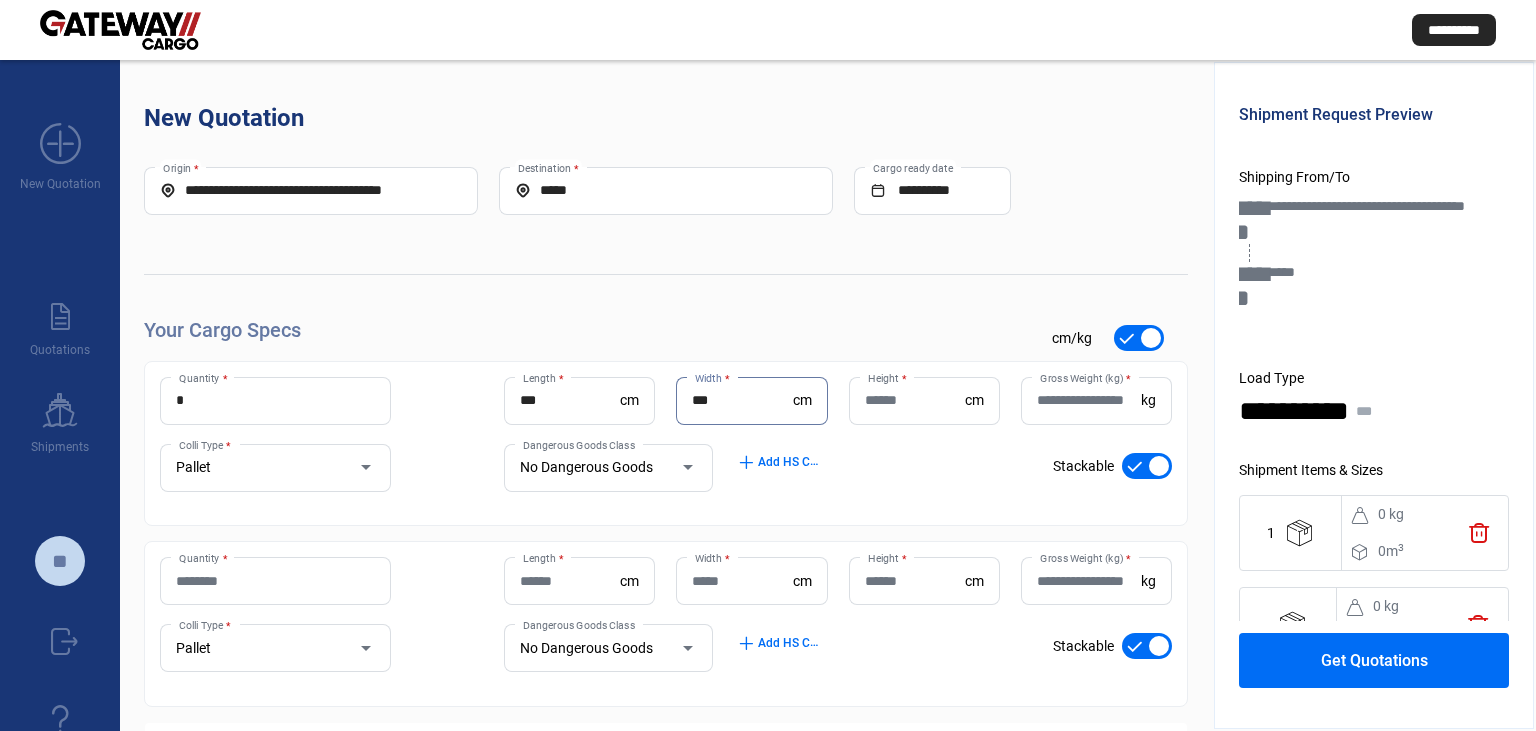 type on "***" 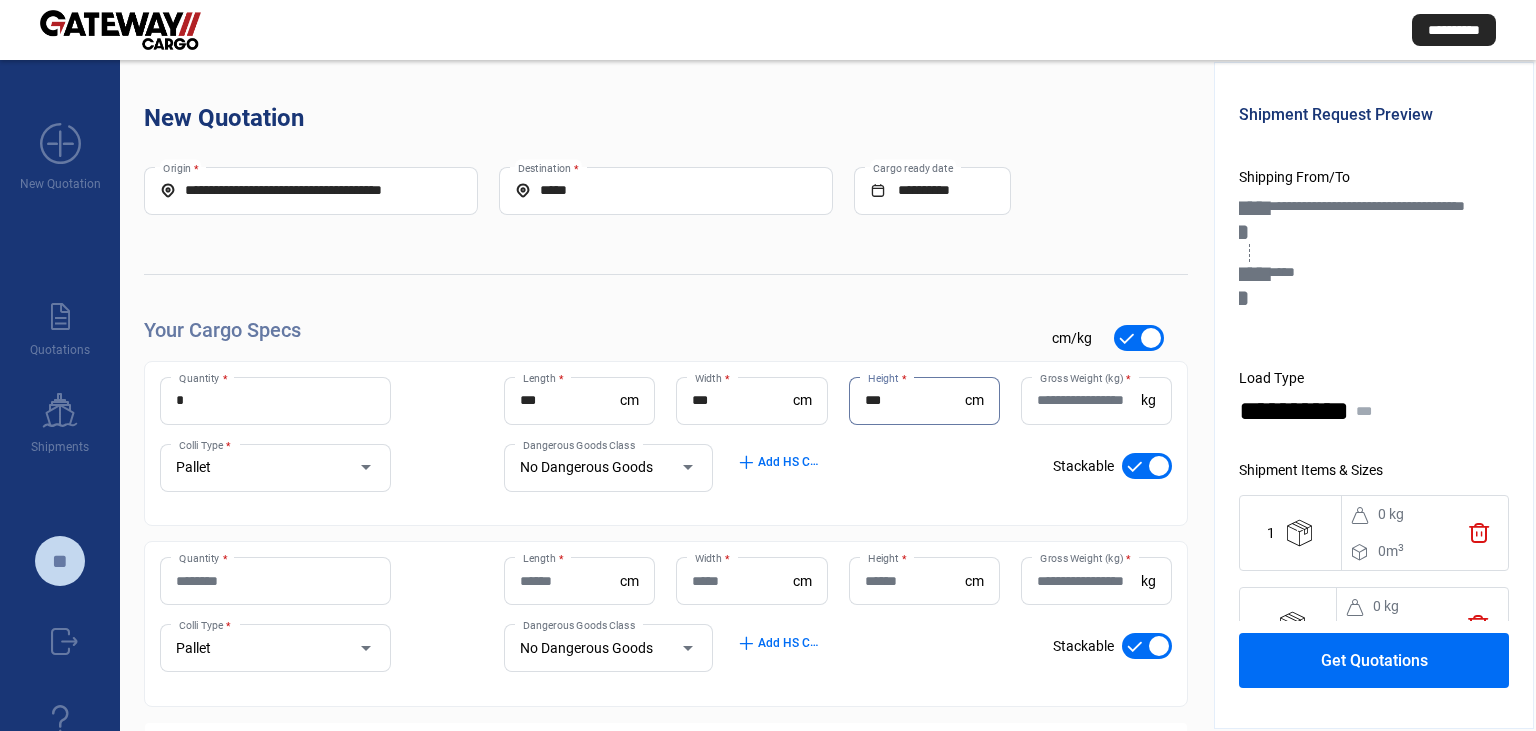 type on "***" 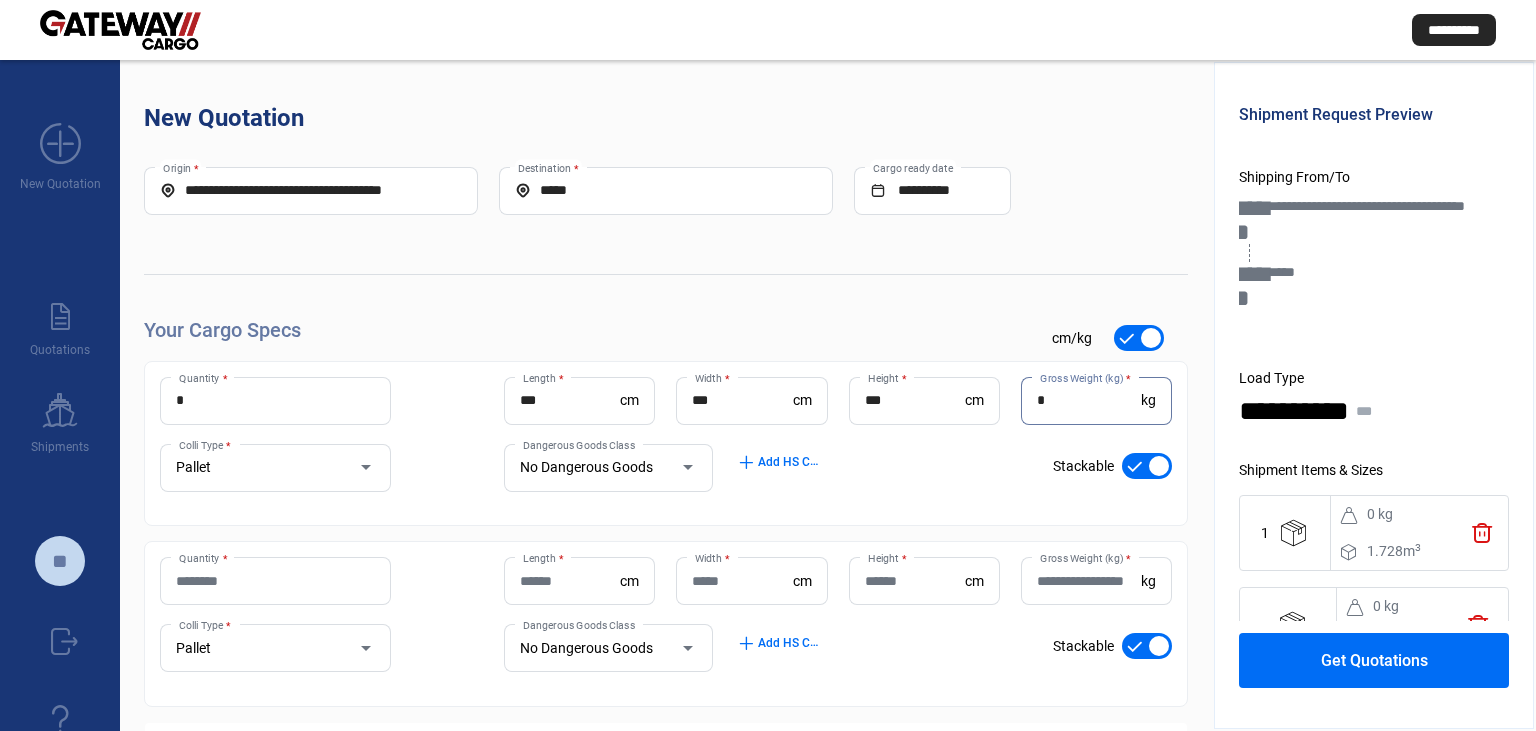 type on "*" 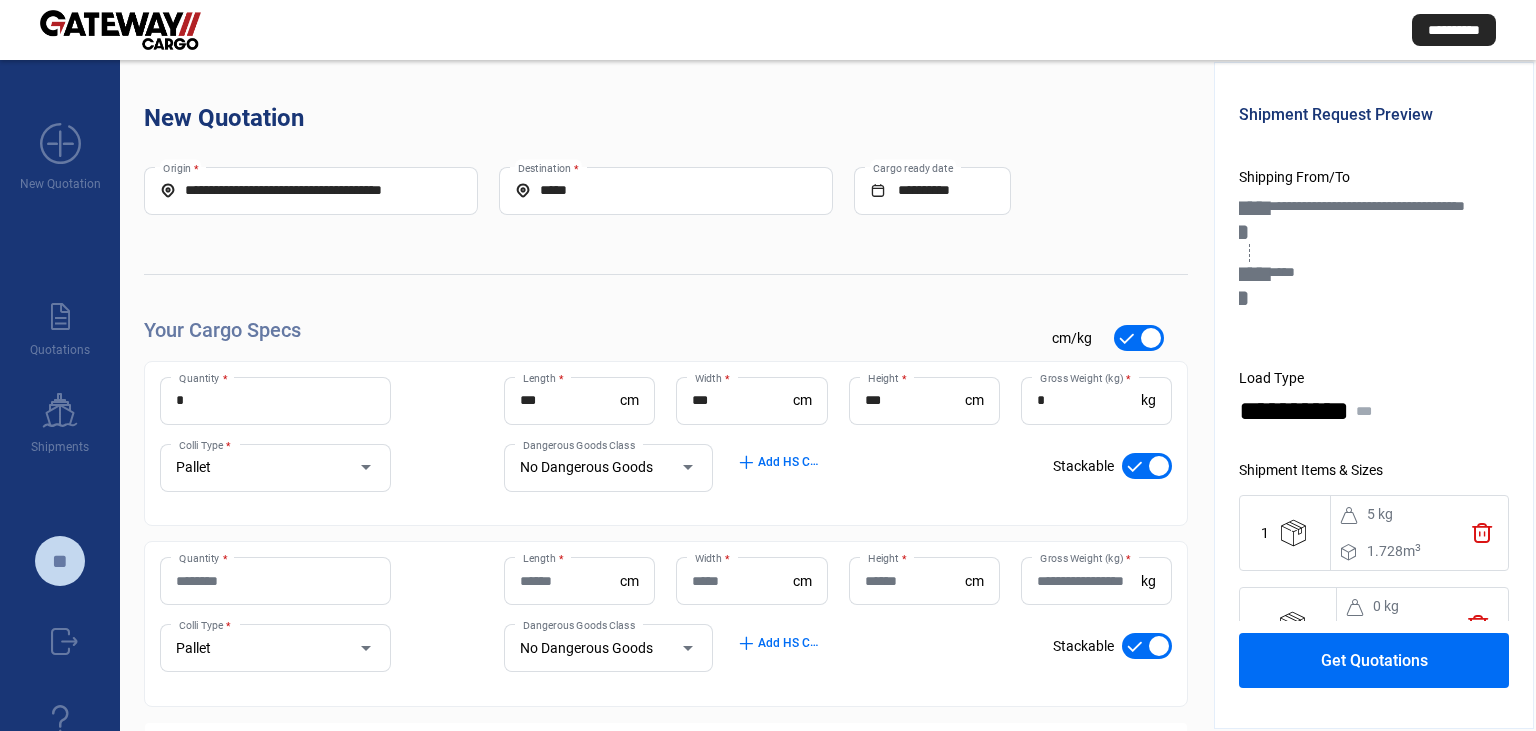 click on "Quantity *" 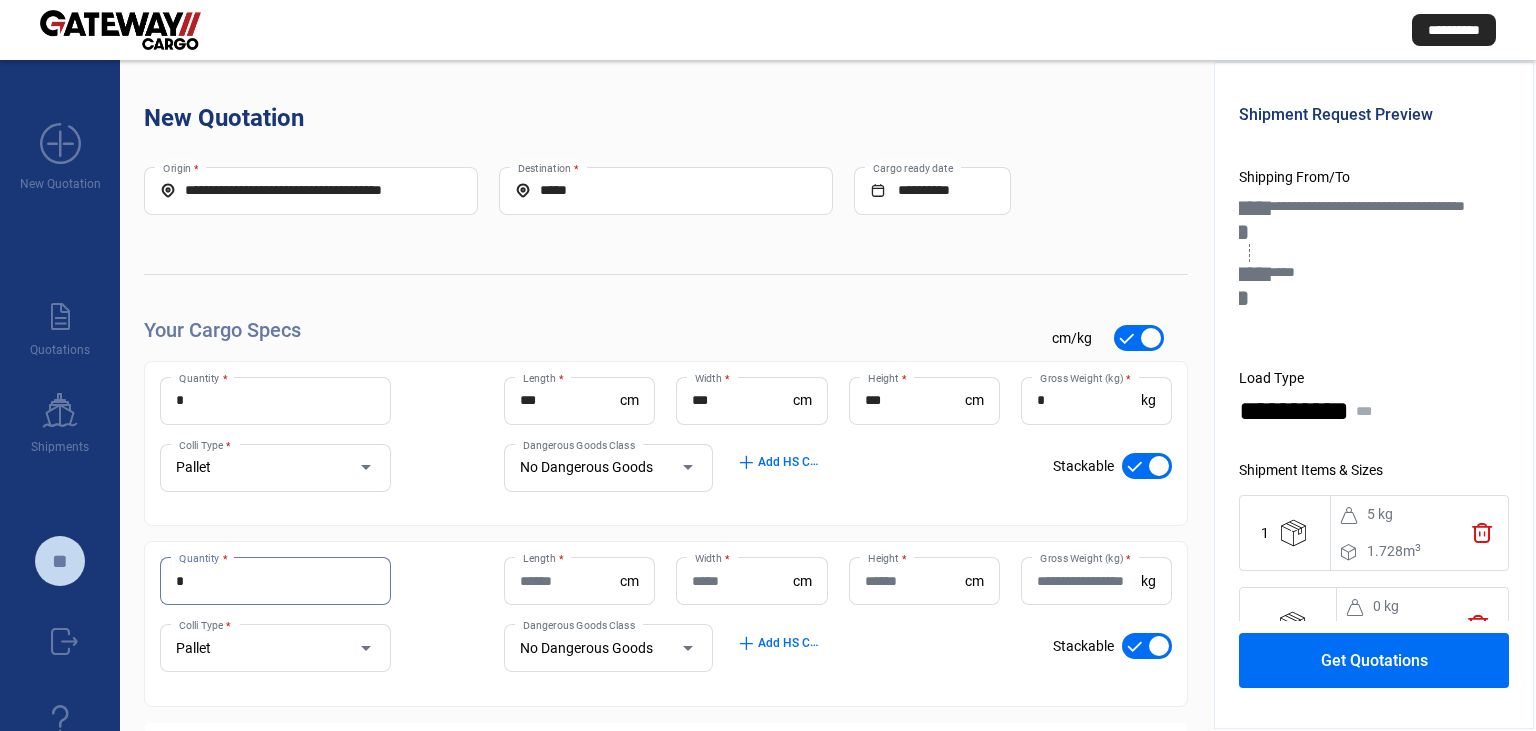 type on "*" 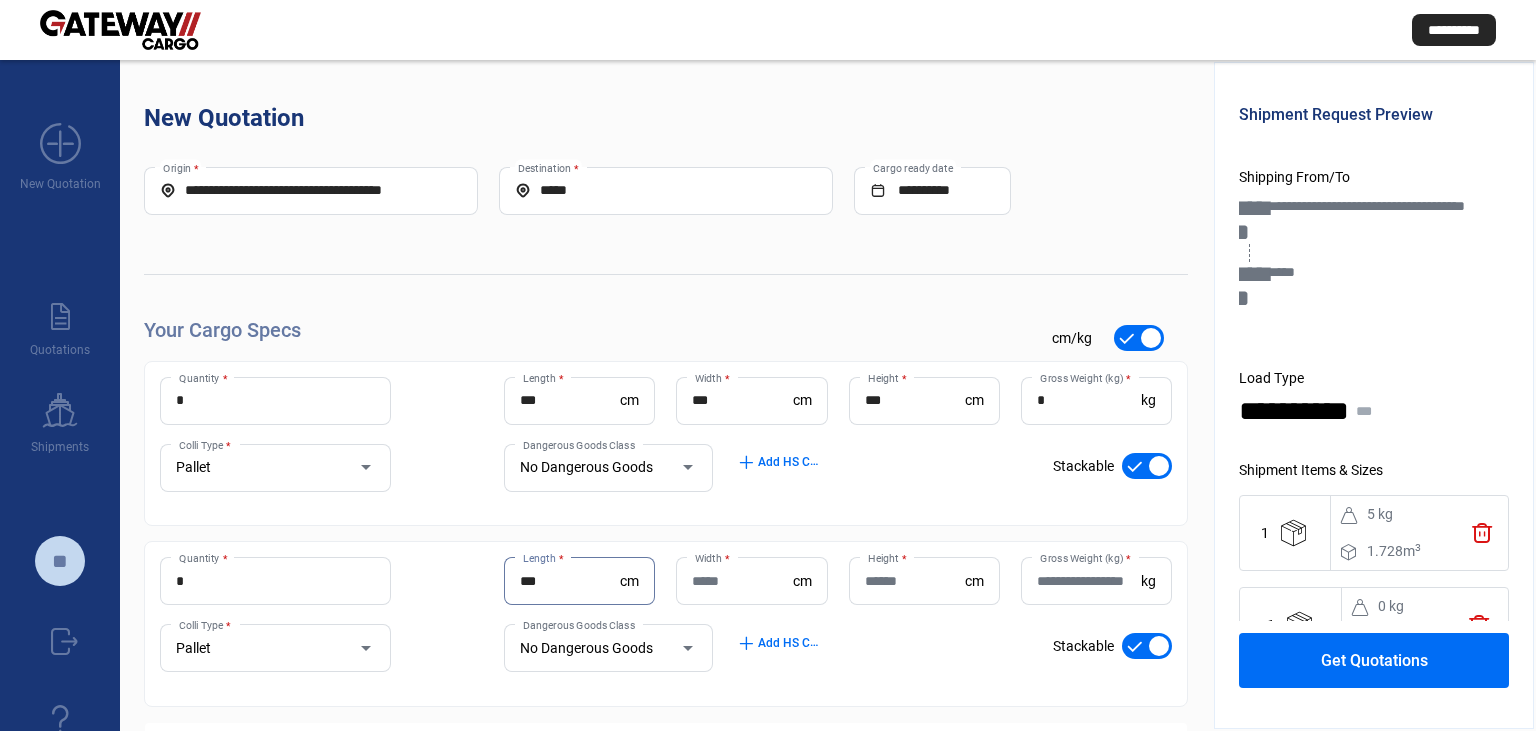 type on "***" 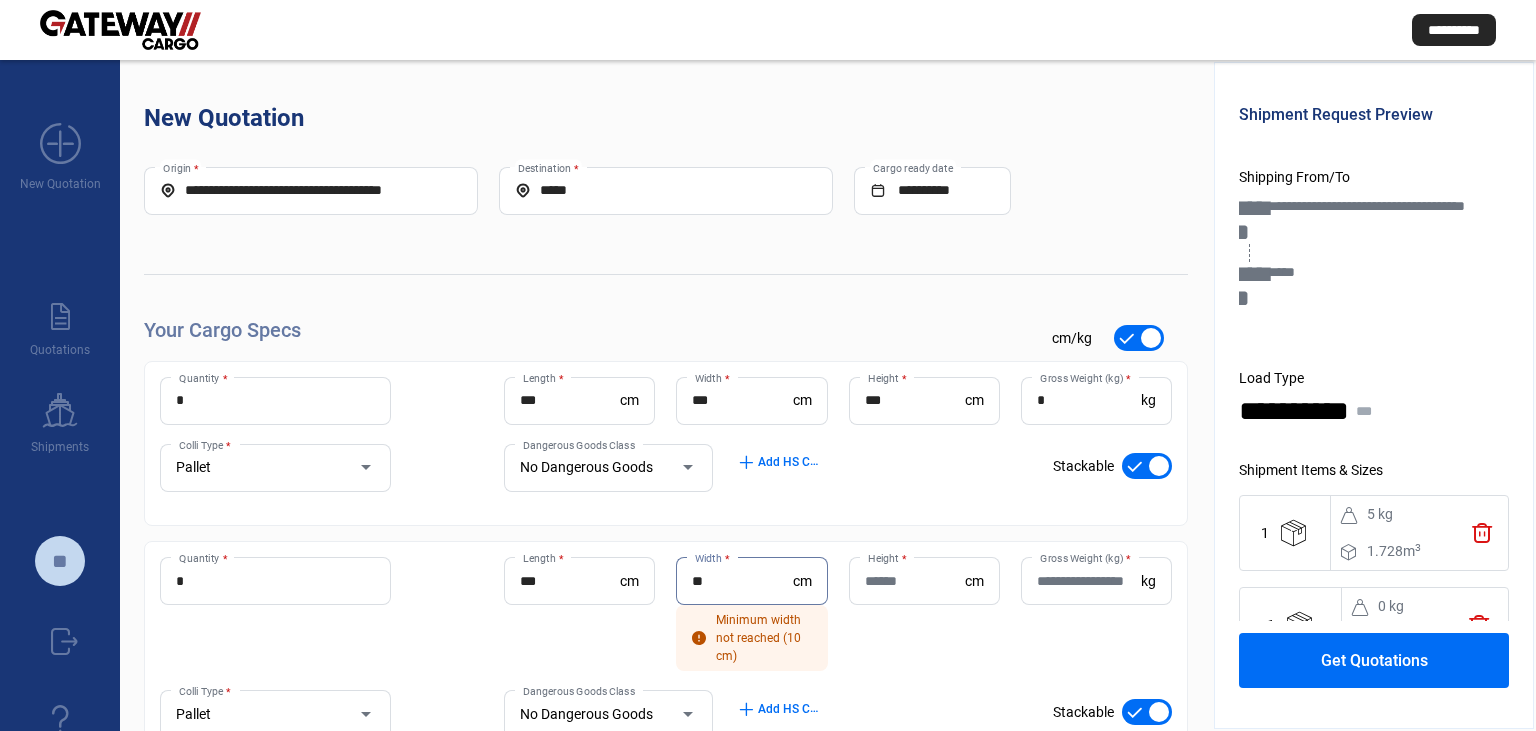 type on "**" 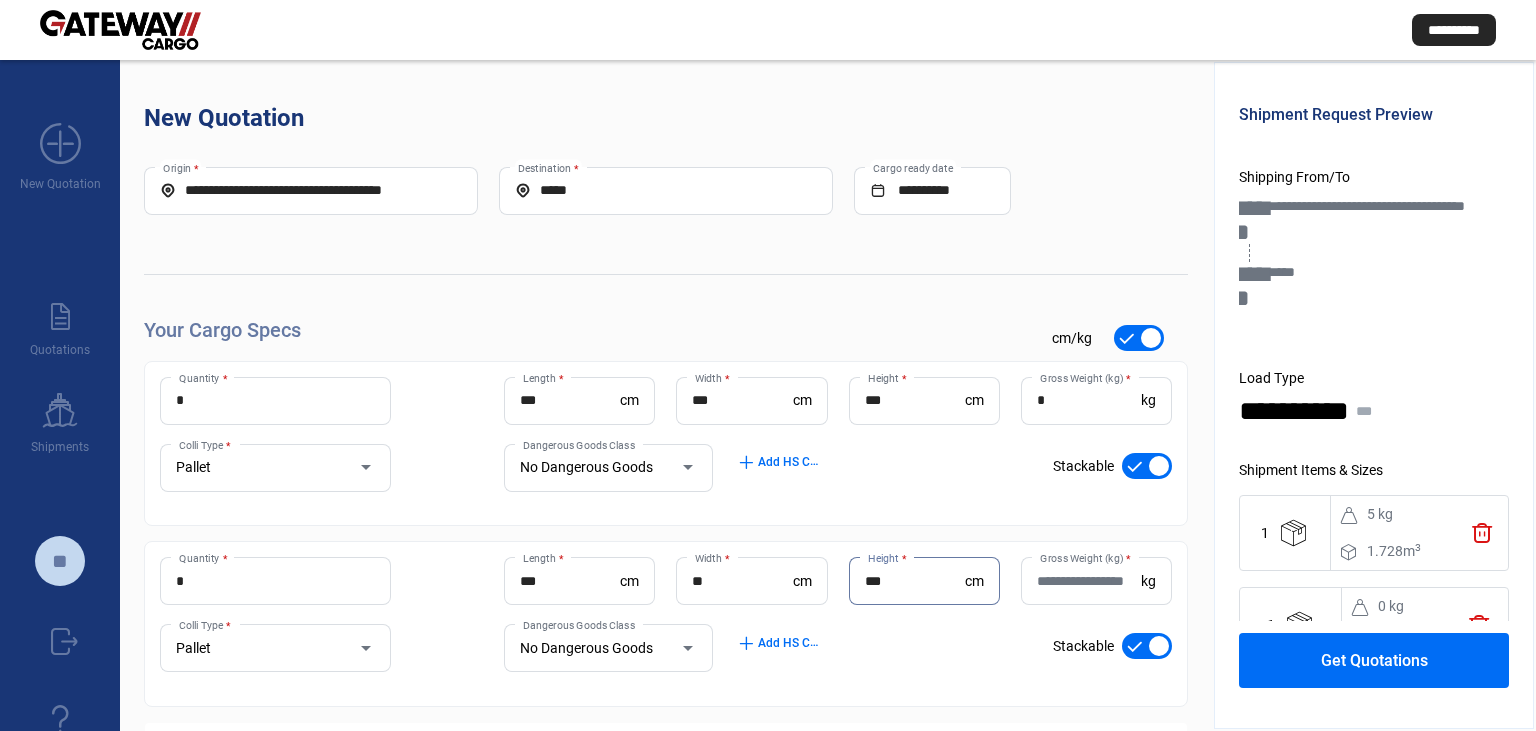 type on "***" 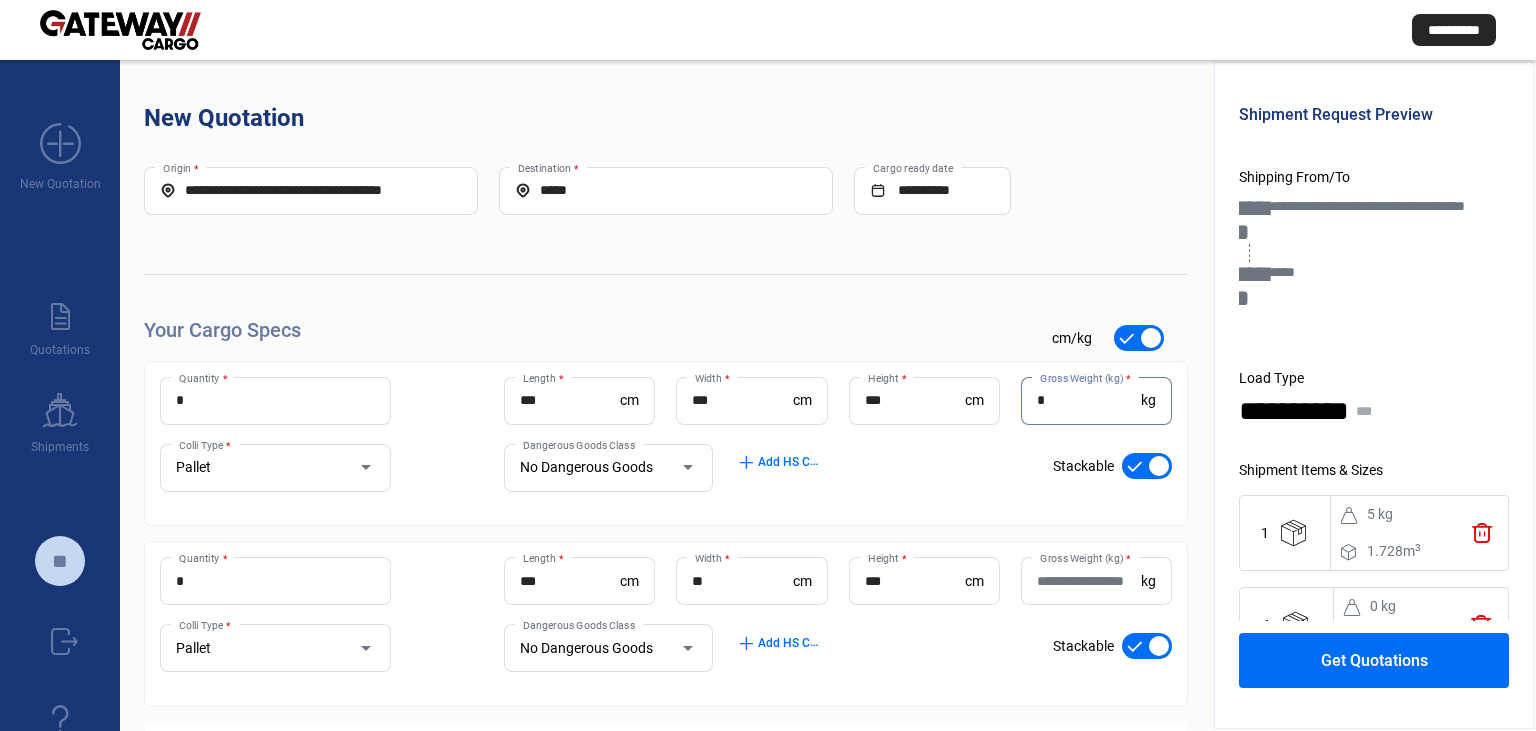drag, startPoint x: 1052, startPoint y: 398, endPoint x: 986, endPoint y: 406, distance: 66.48308 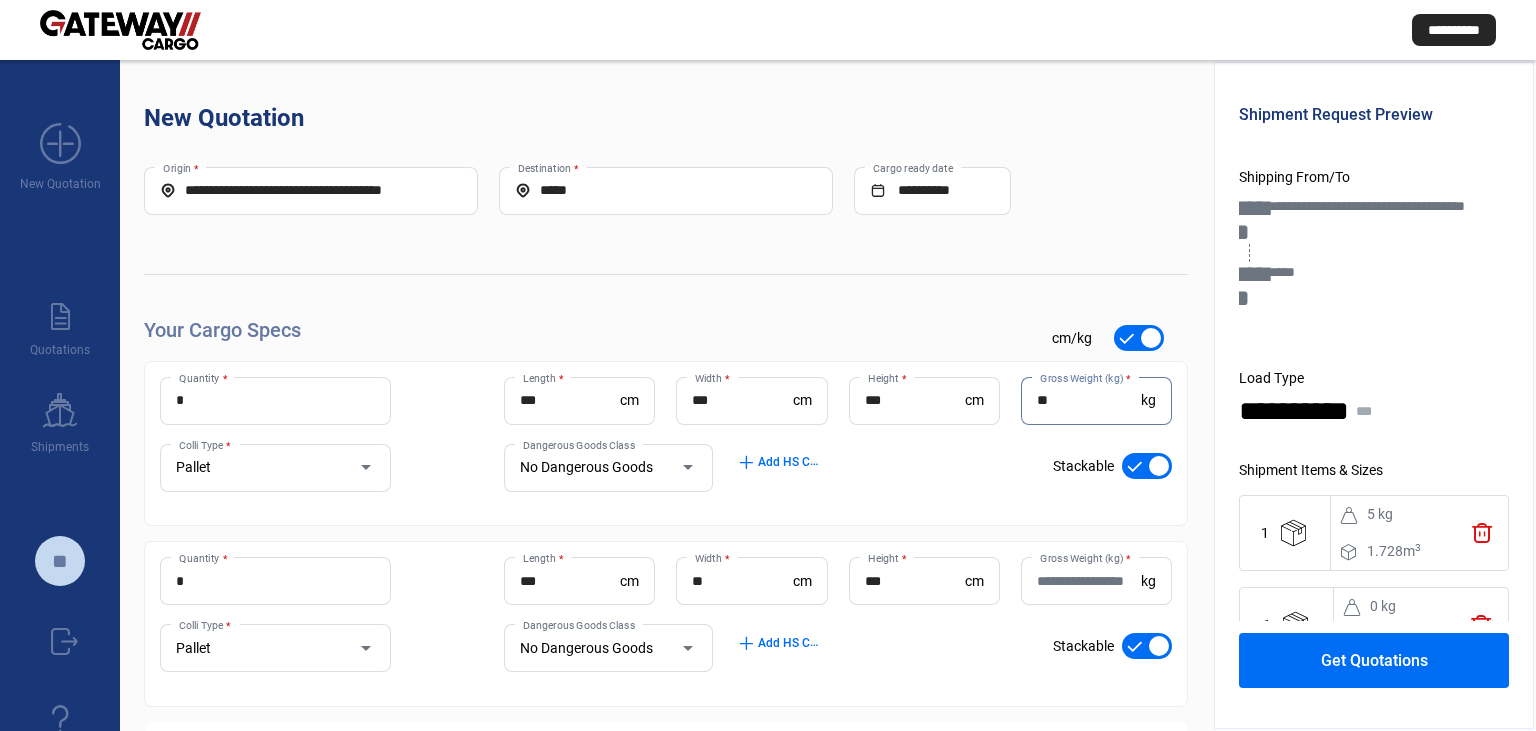 type on "**" 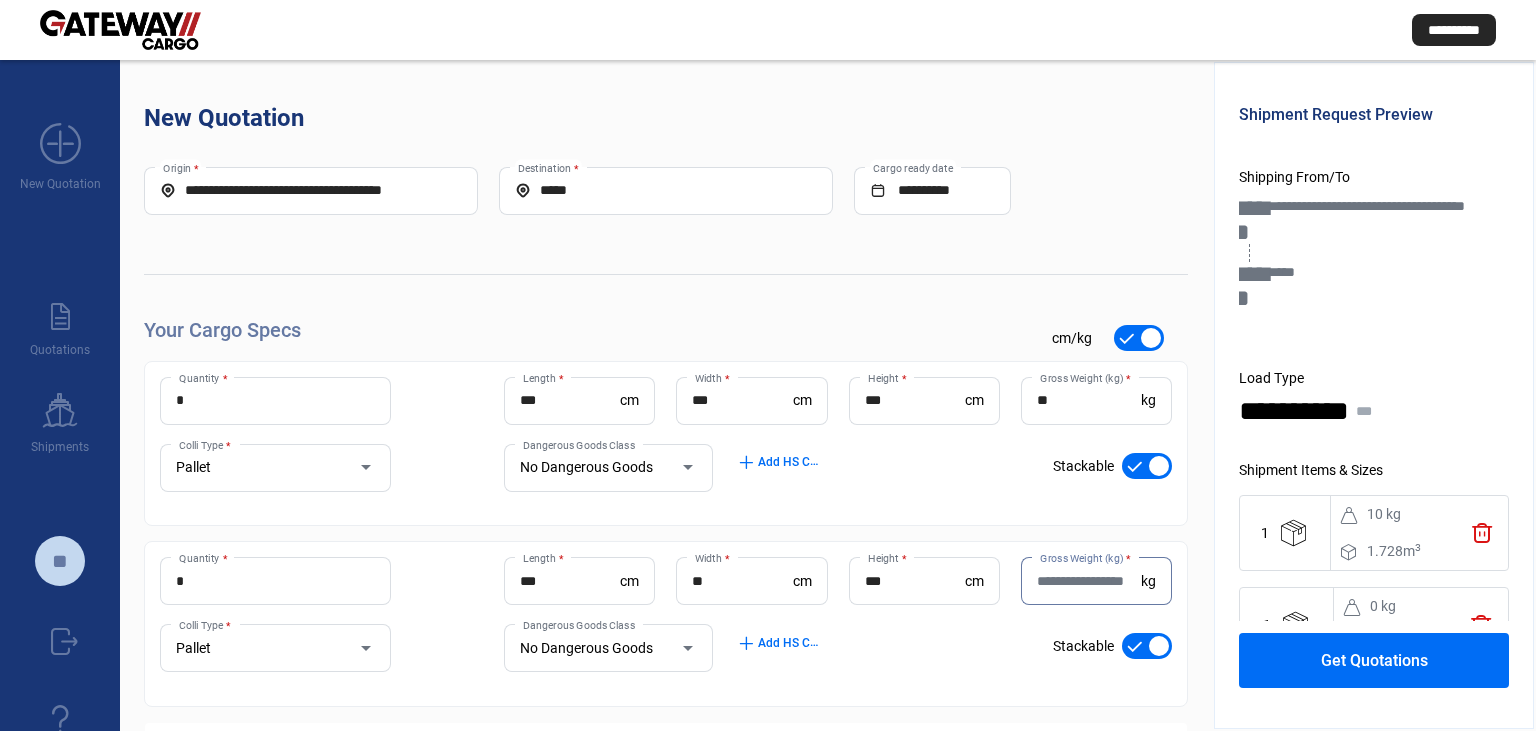 click on "Gross Weight (kg)  *" at bounding box center (1089, 581) 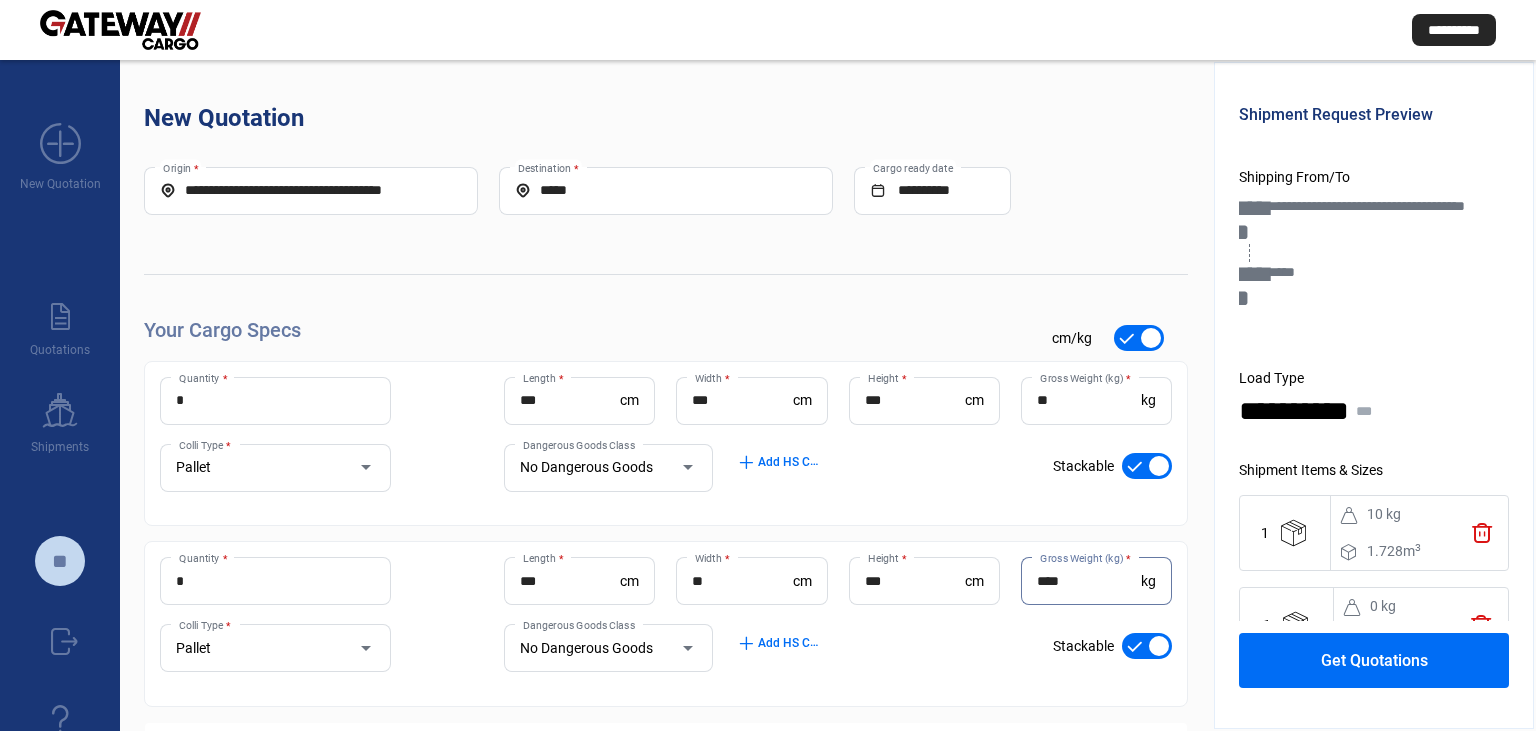 type on "****" 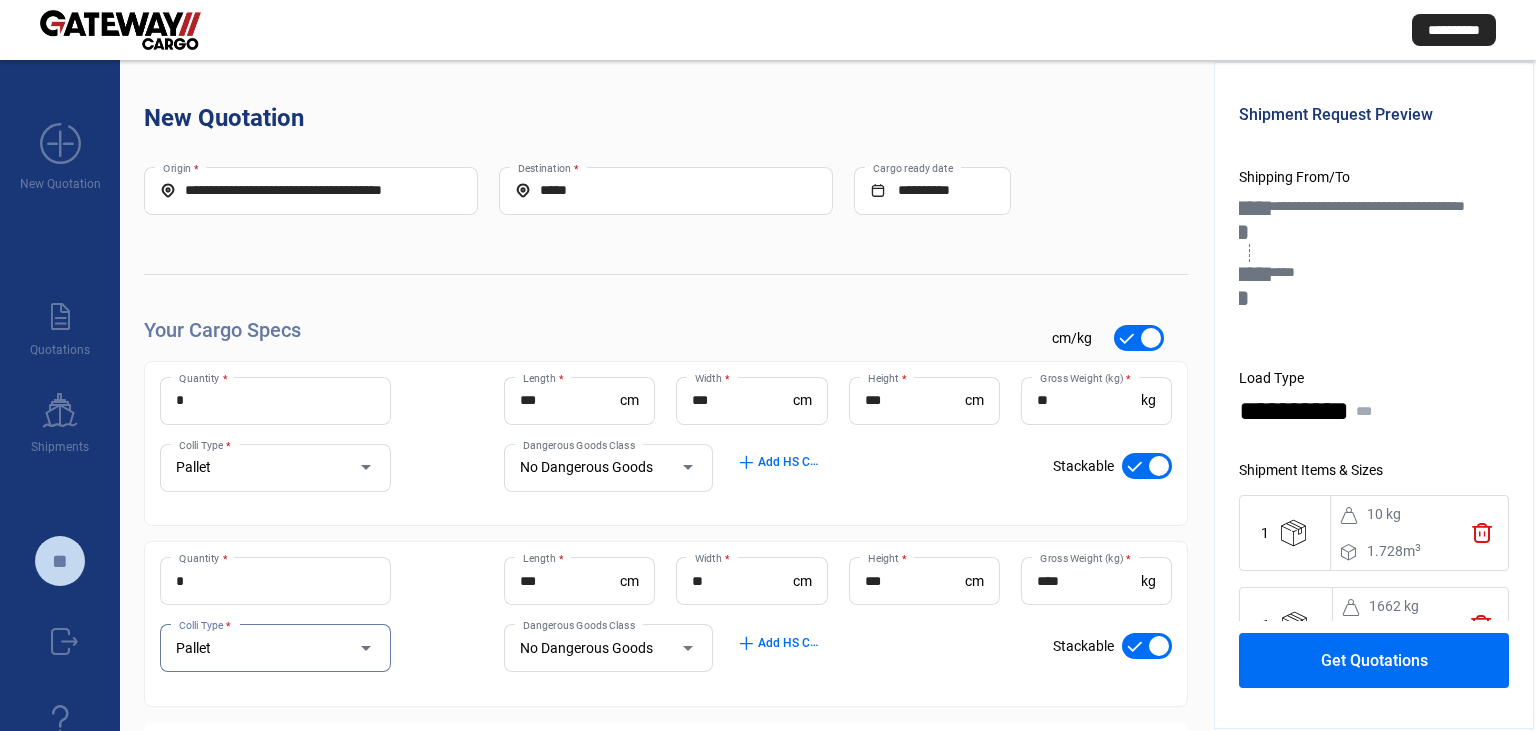 scroll, scrollTop: 61, scrollLeft: 0, axis: vertical 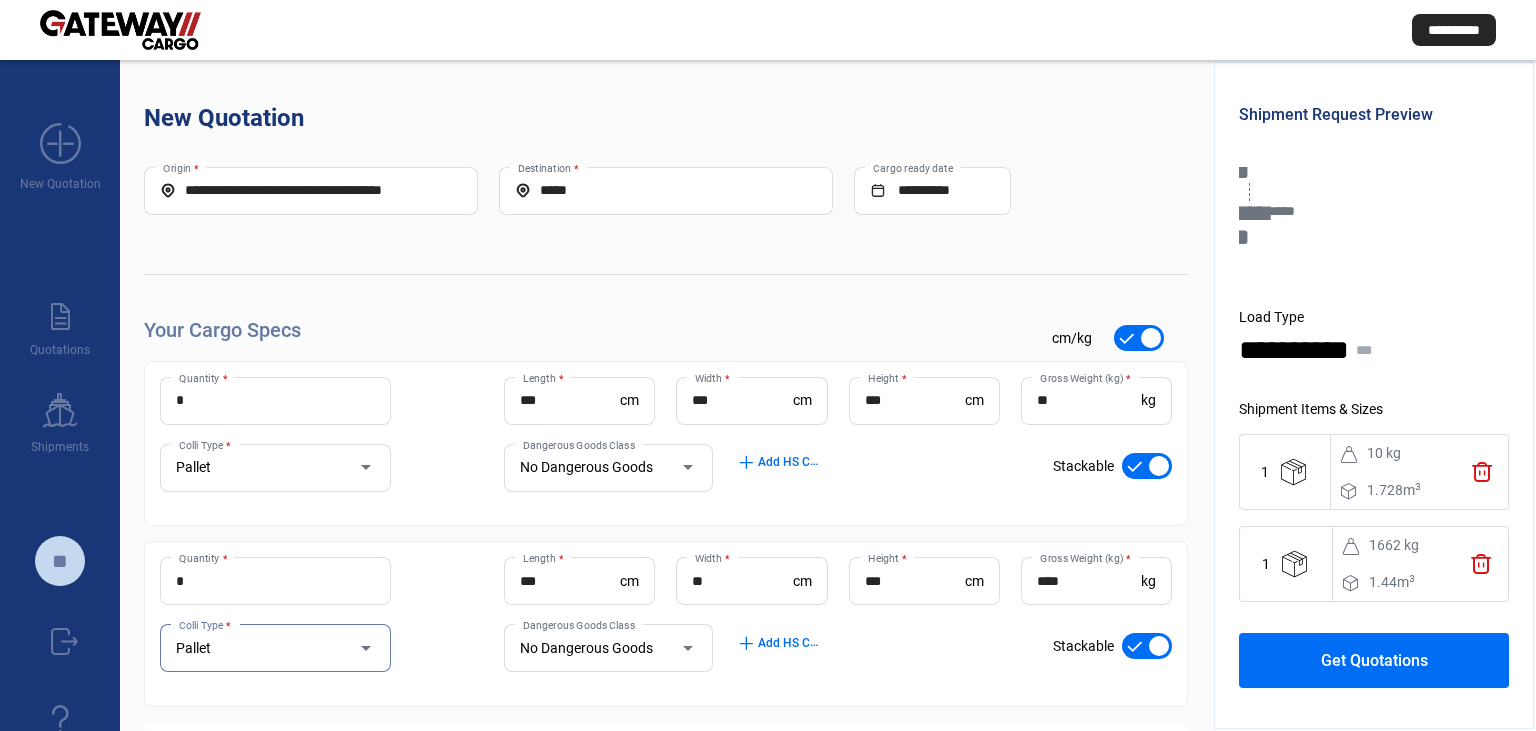 click on "Get Quotations" 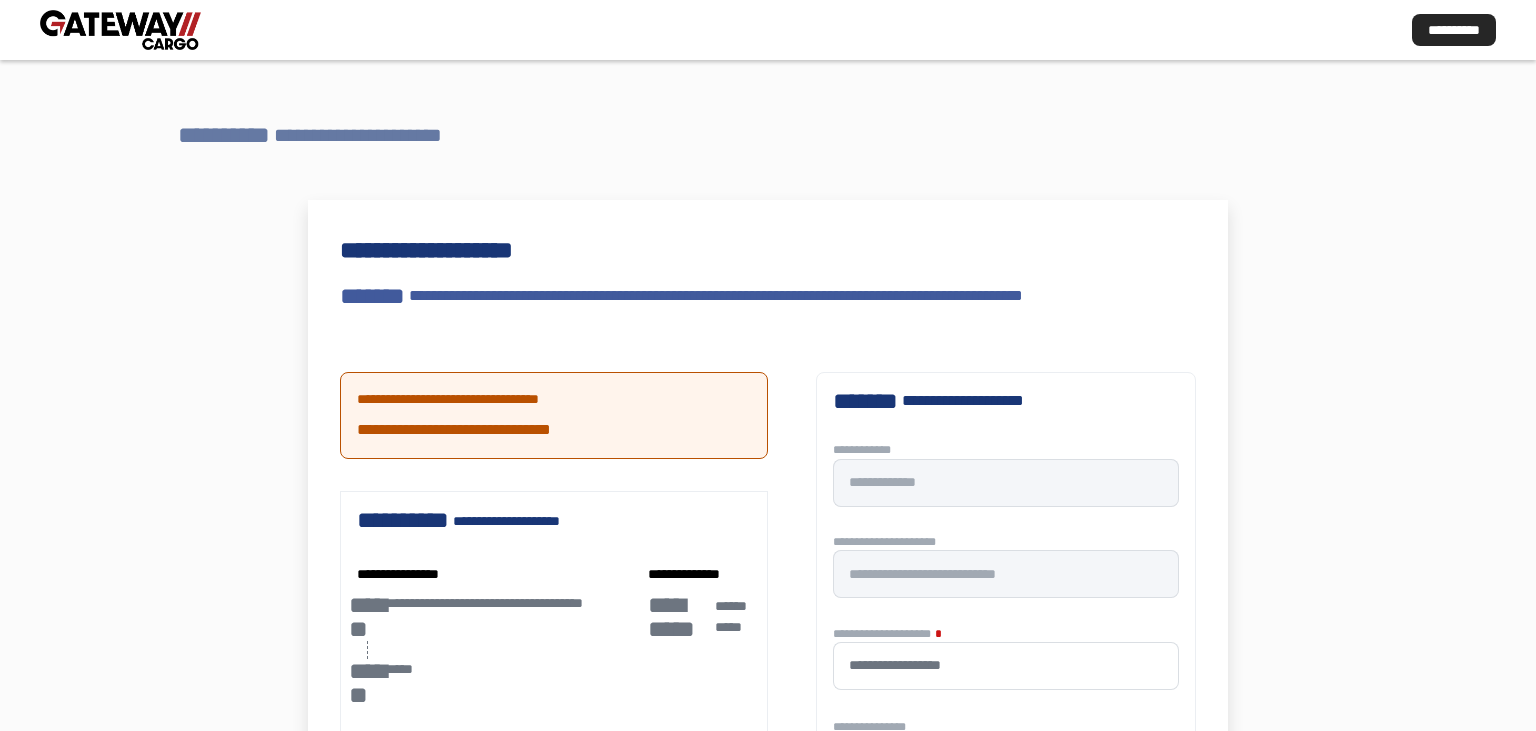click on "**********" at bounding box center (504, 626) 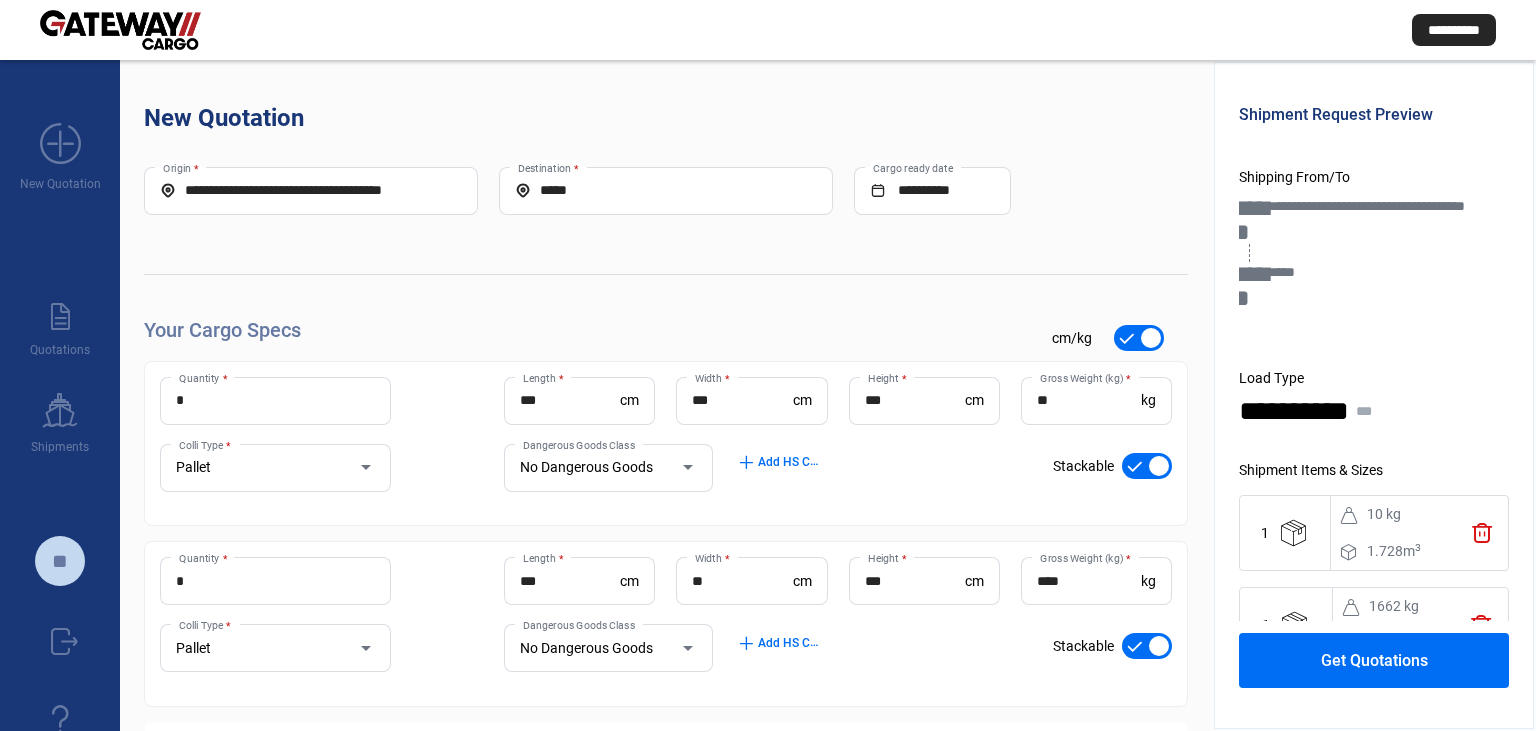 click on "**********" at bounding box center (311, 190) 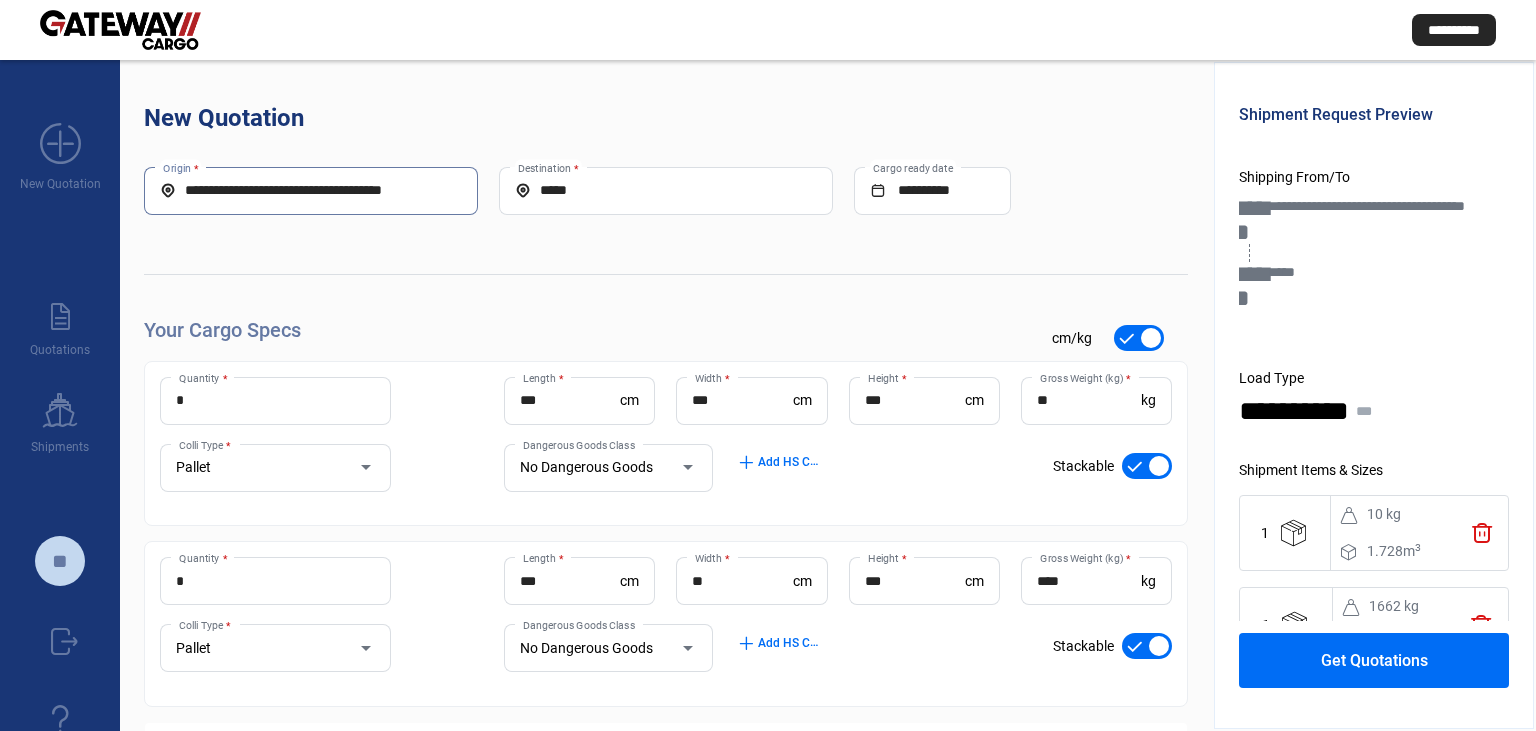click on "**********" at bounding box center [311, 190] 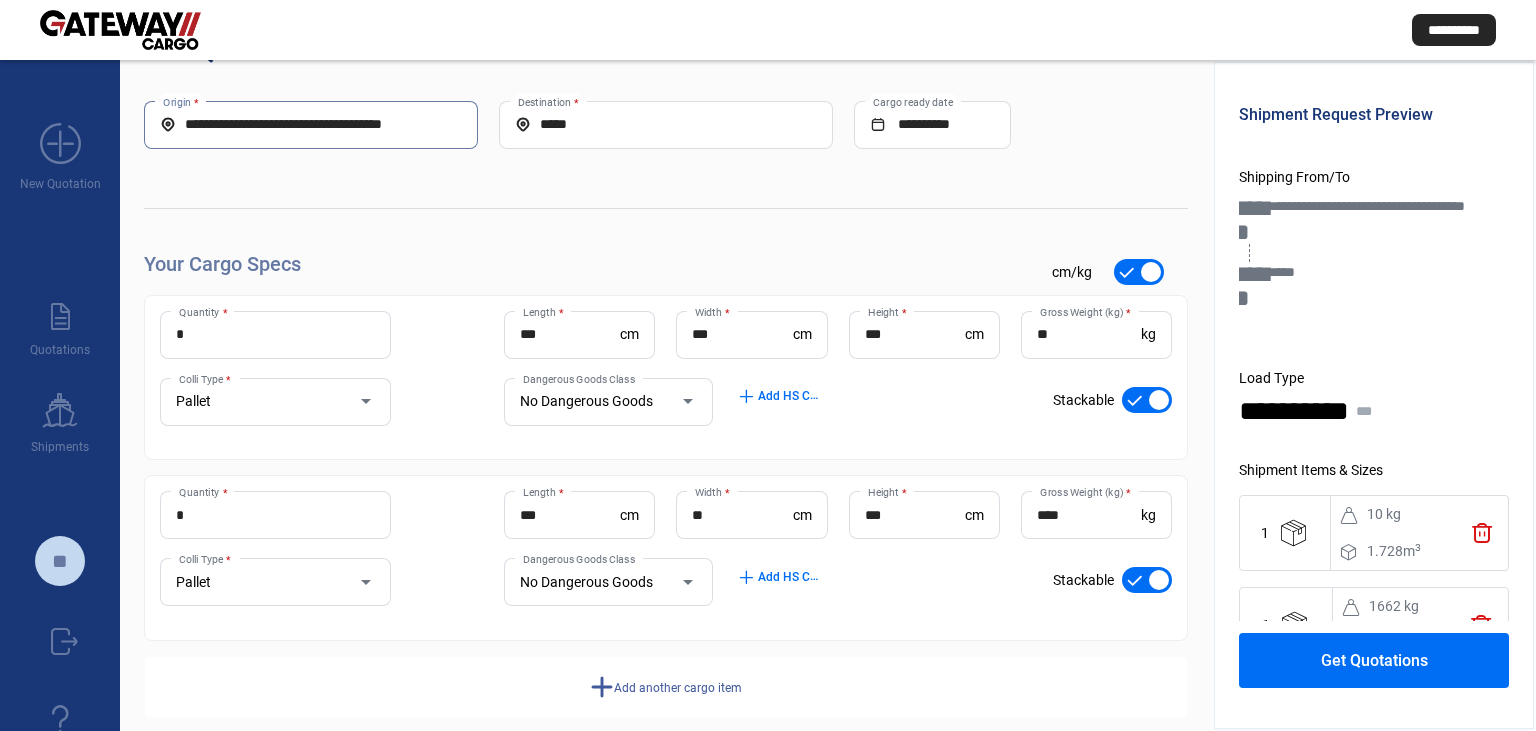 scroll, scrollTop: 92, scrollLeft: 0, axis: vertical 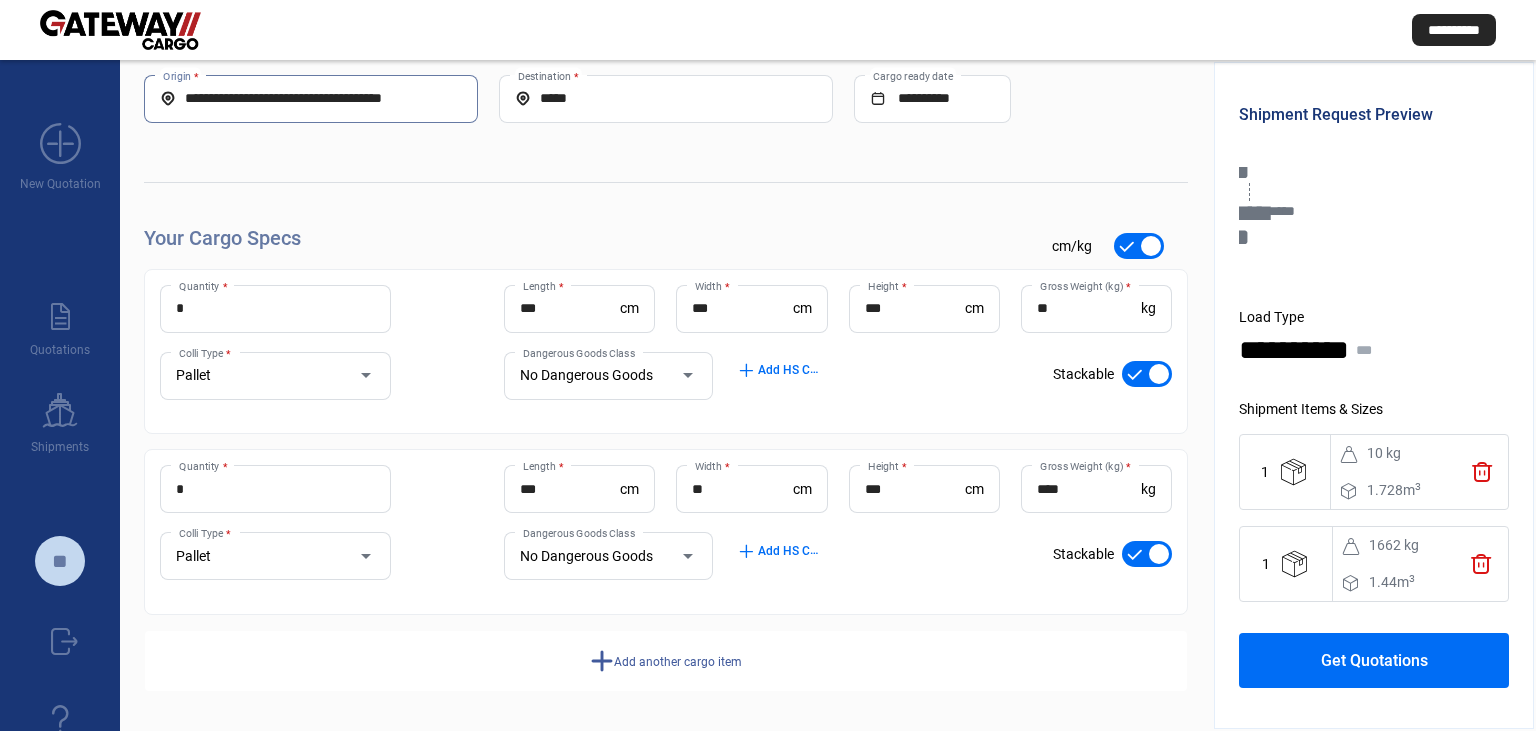 click on "Get Quotations" 